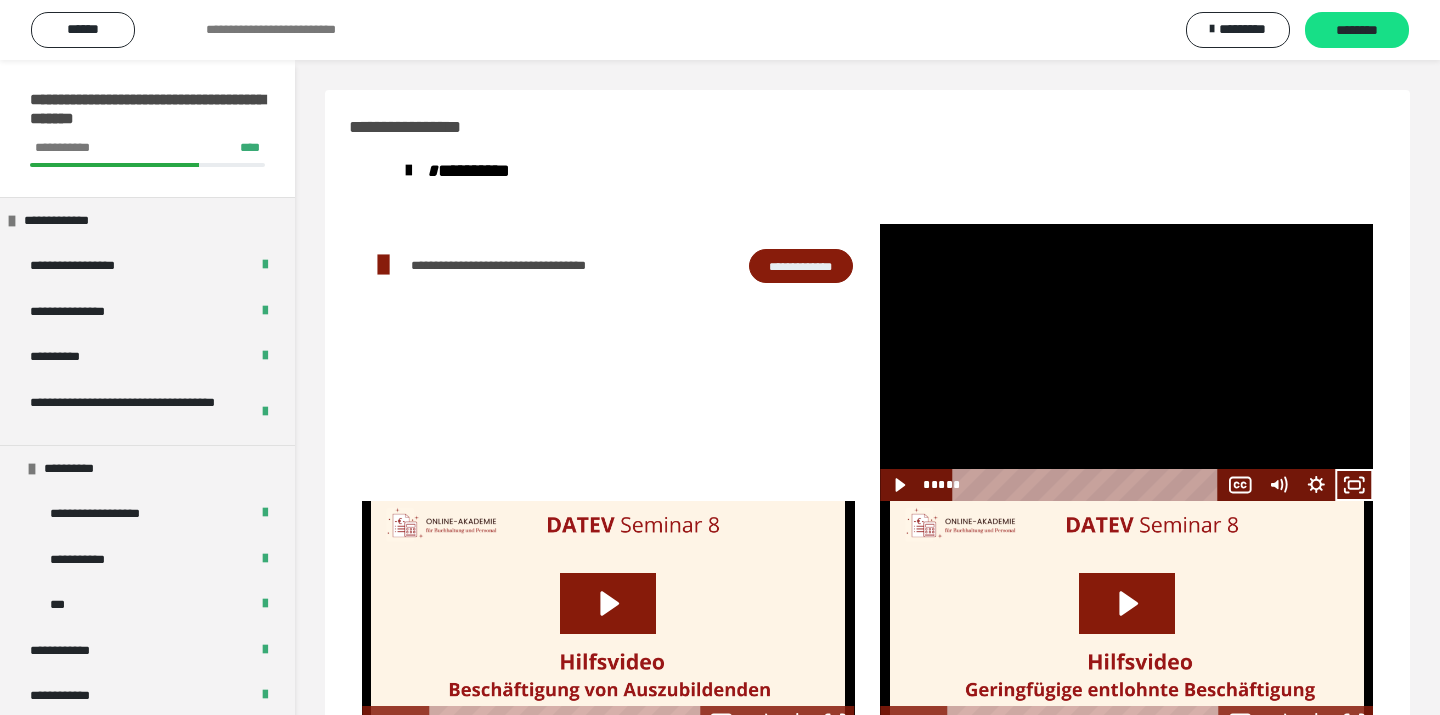scroll, scrollTop: 60, scrollLeft: 0, axis: vertical 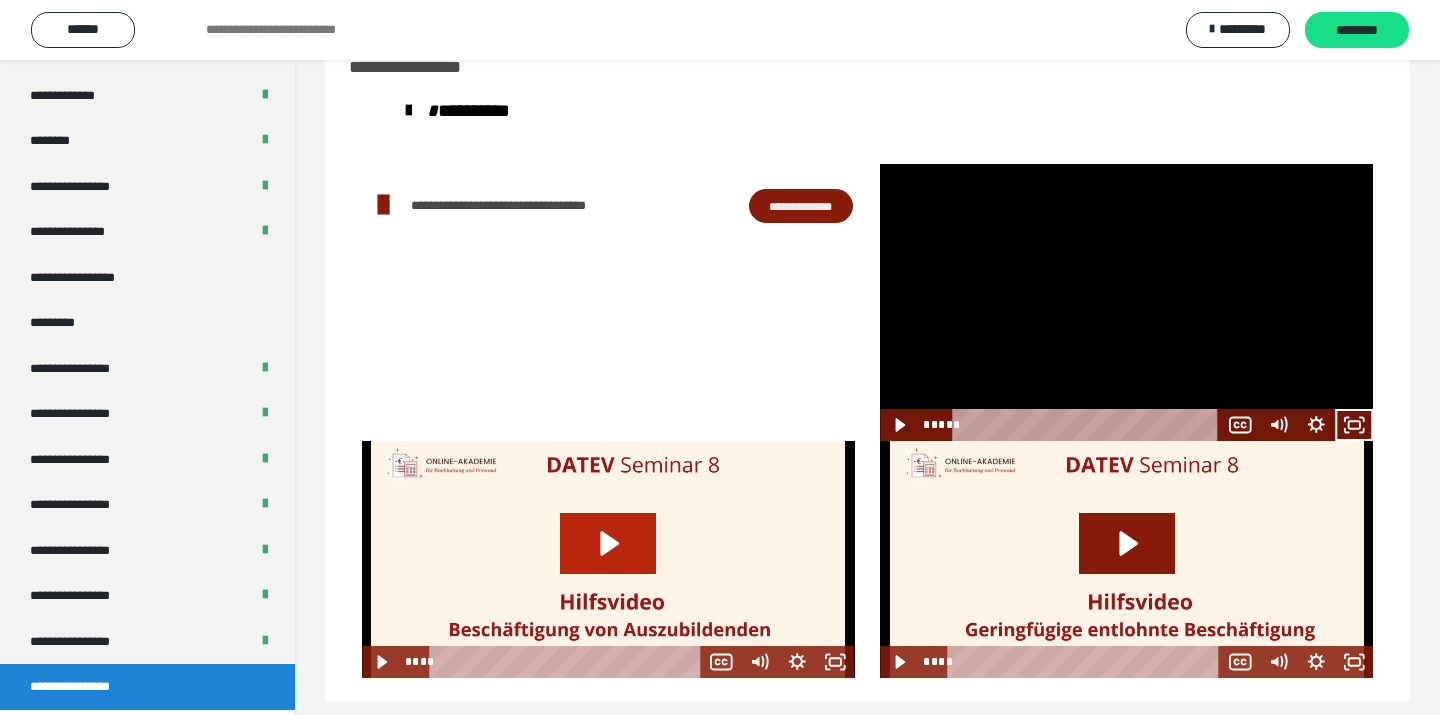 click 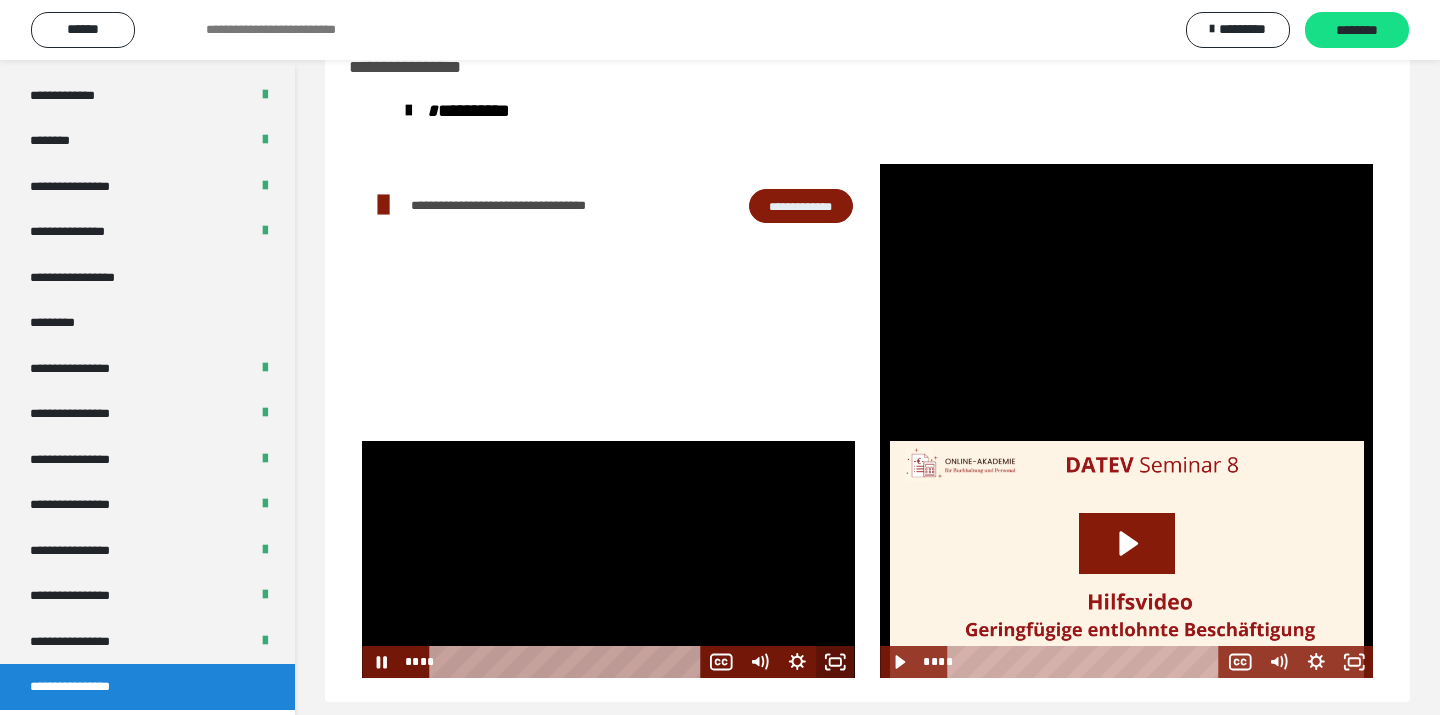 click 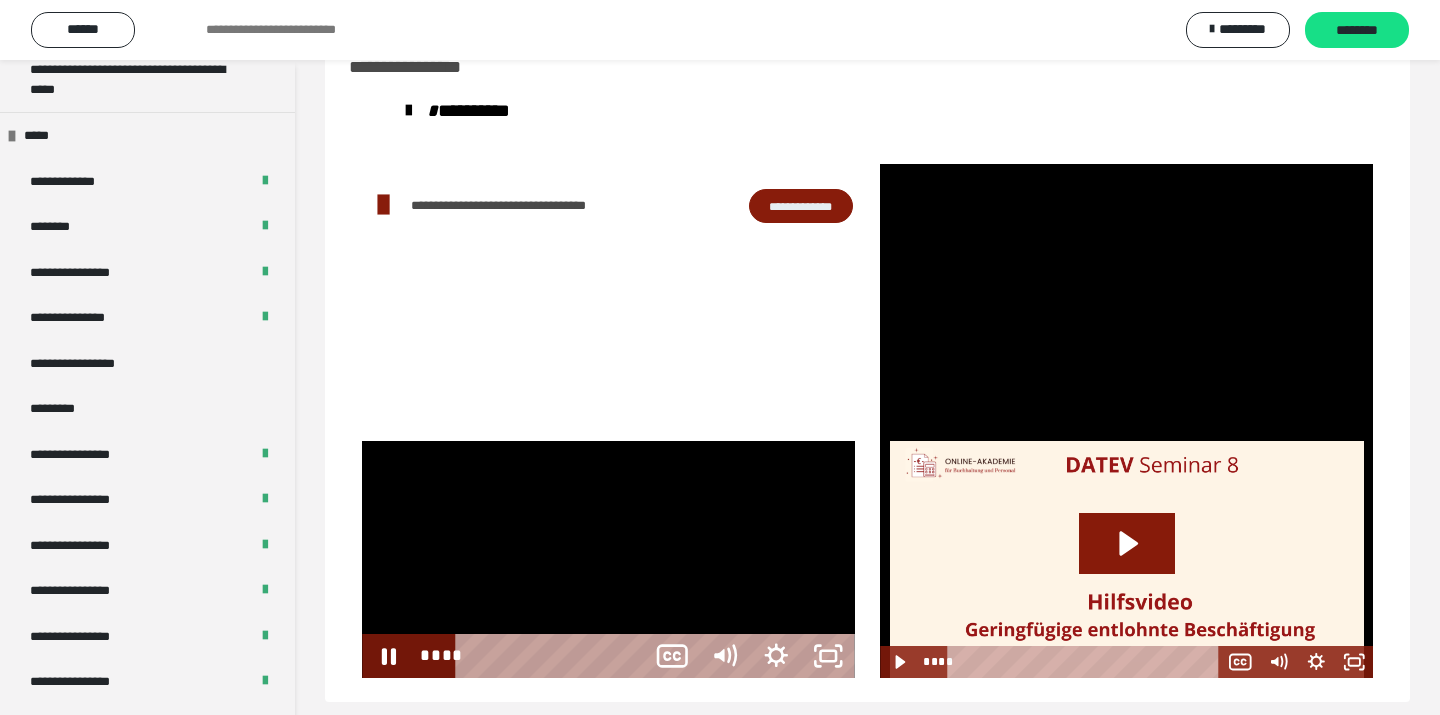 scroll, scrollTop: 2277, scrollLeft: 0, axis: vertical 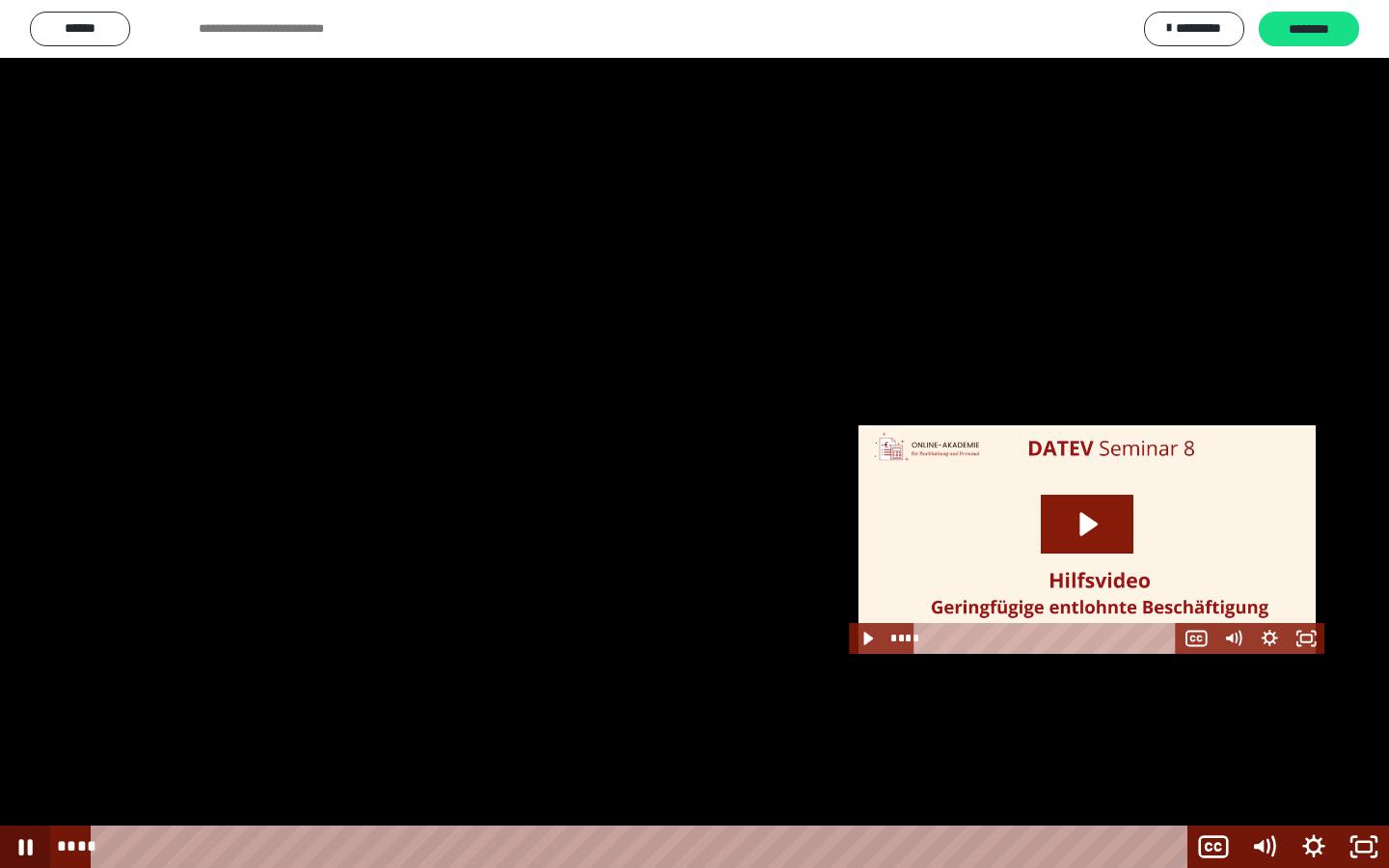 click 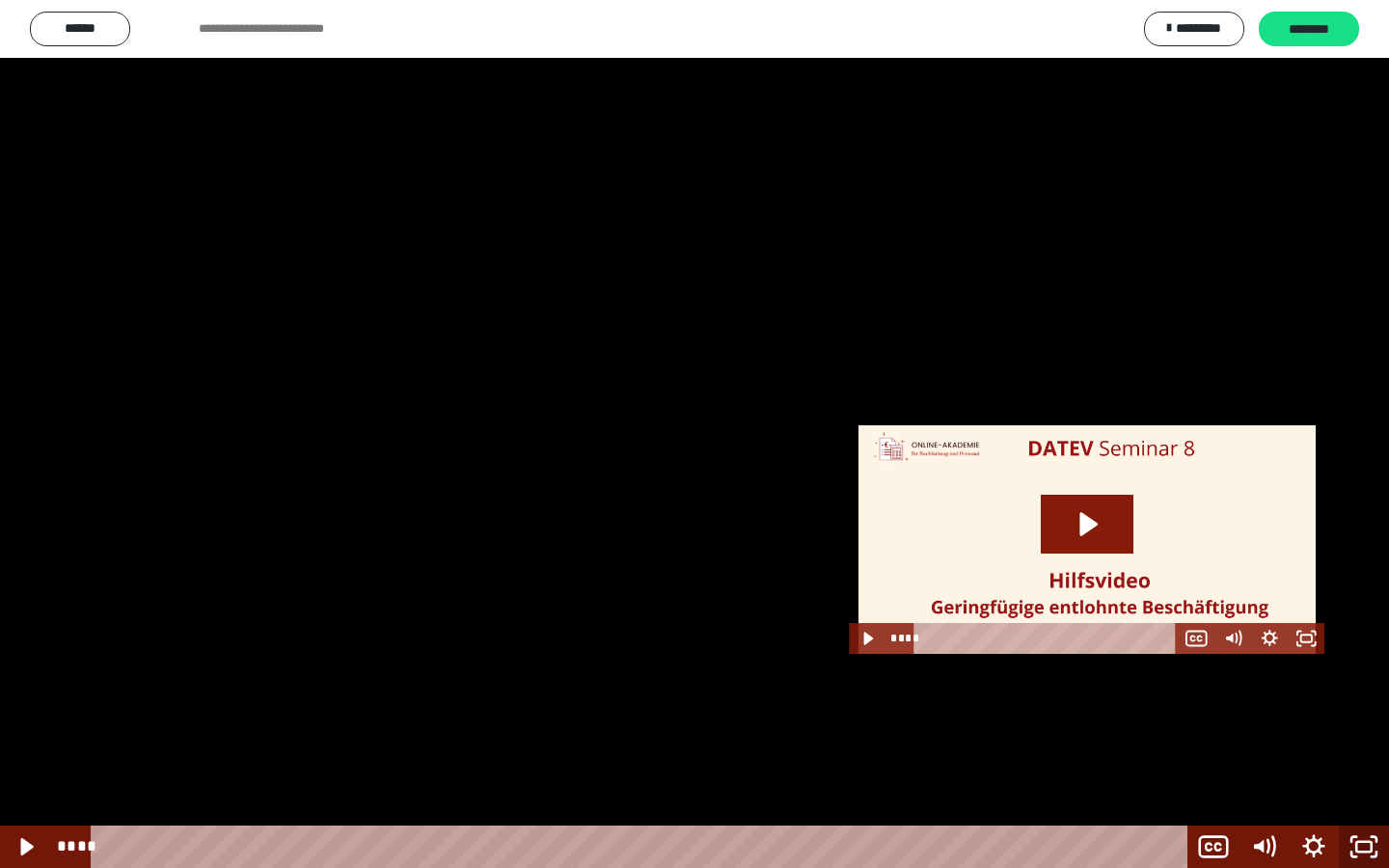 click 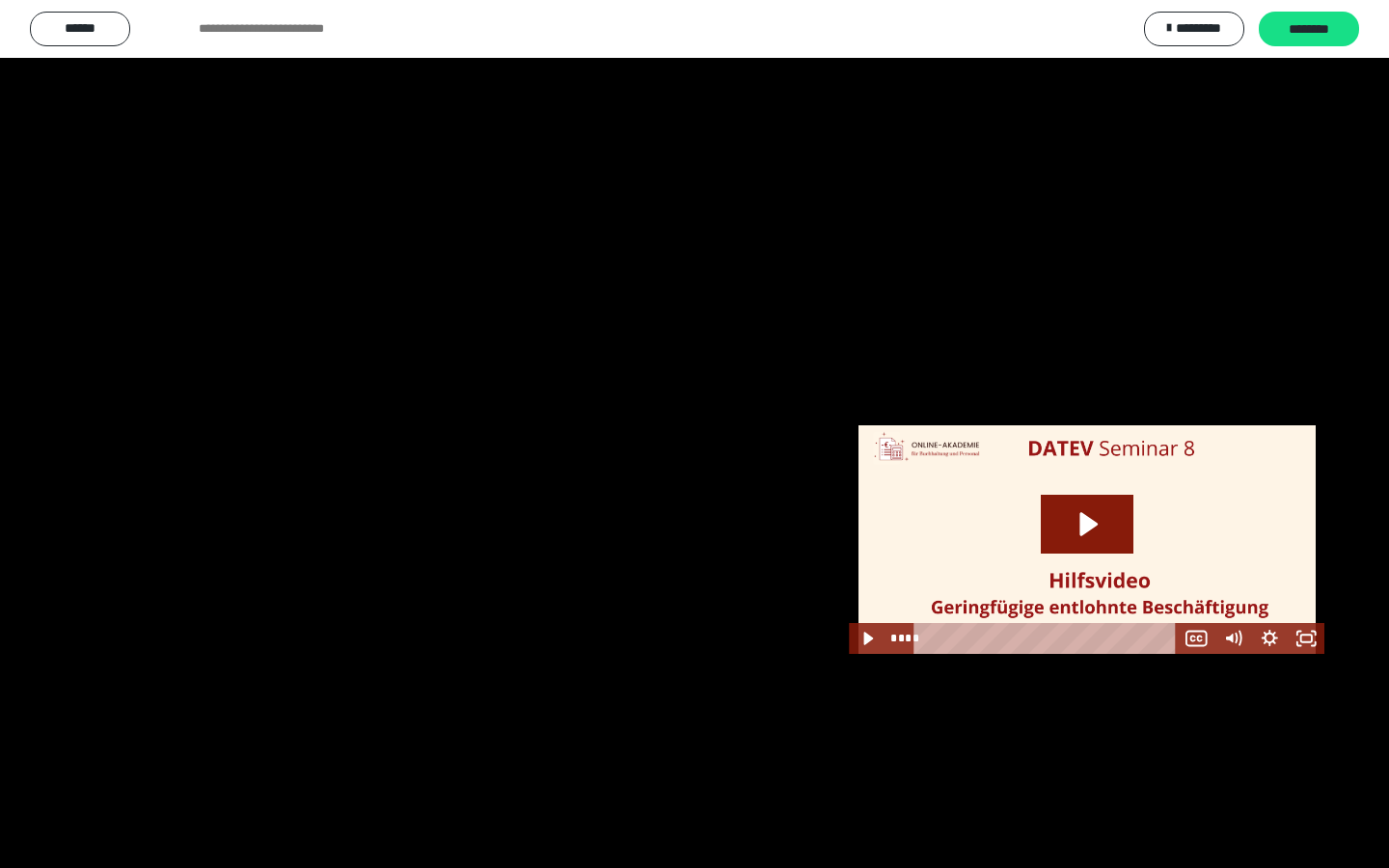 scroll, scrollTop: 2374, scrollLeft: 0, axis: vertical 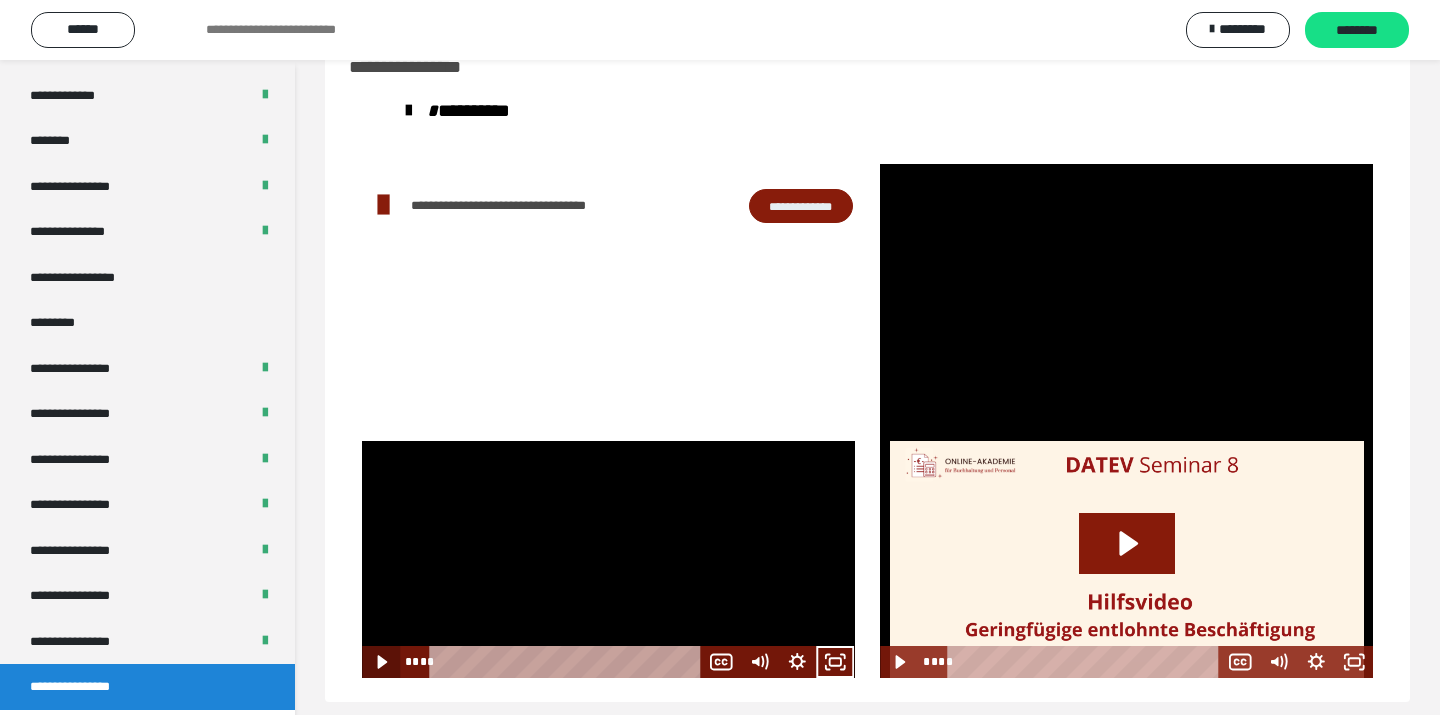 click 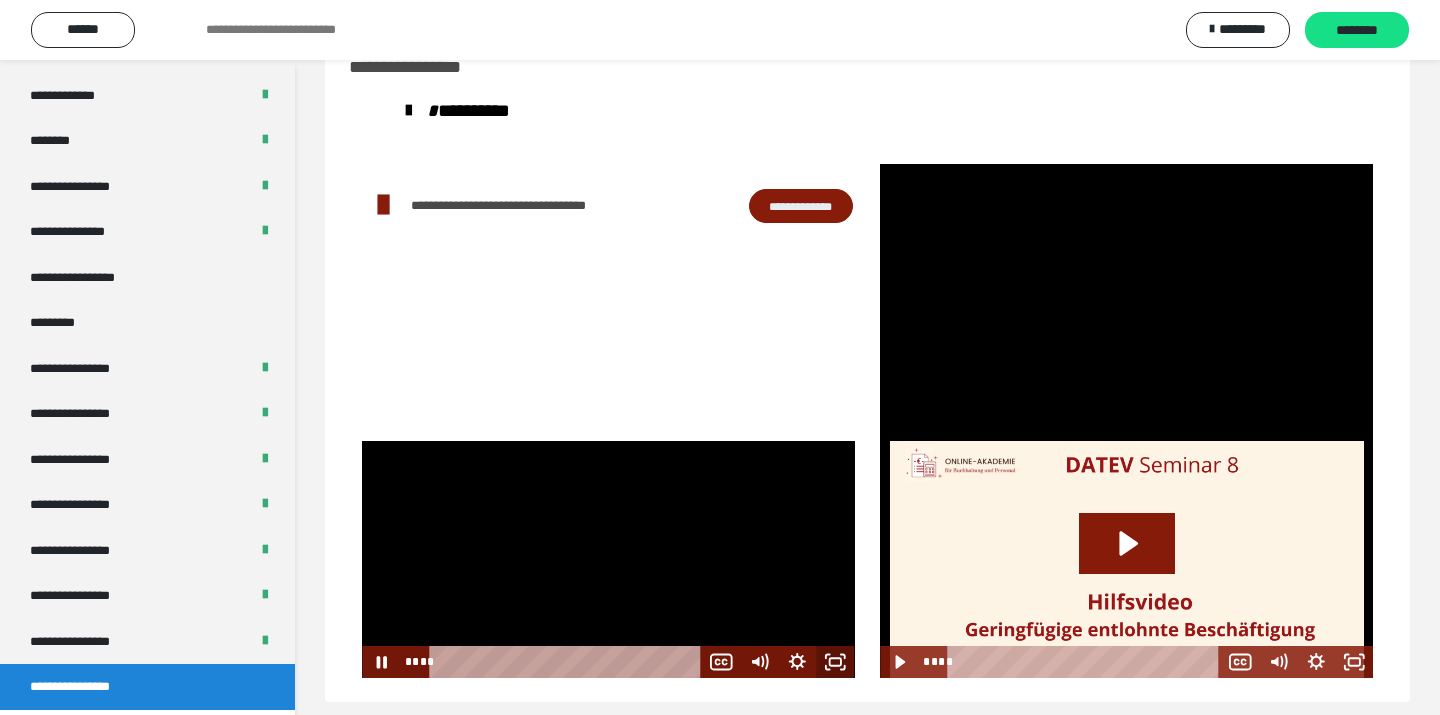 click 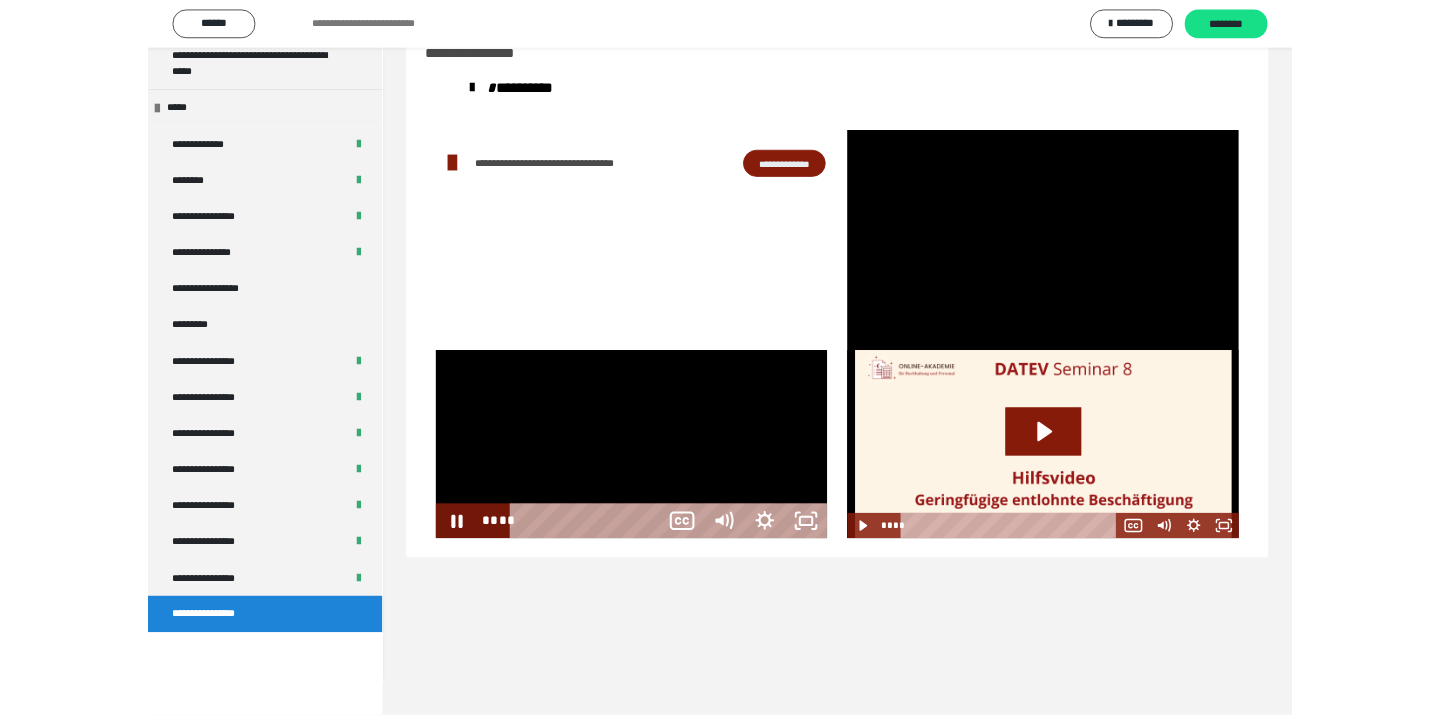 scroll, scrollTop: 2277, scrollLeft: 0, axis: vertical 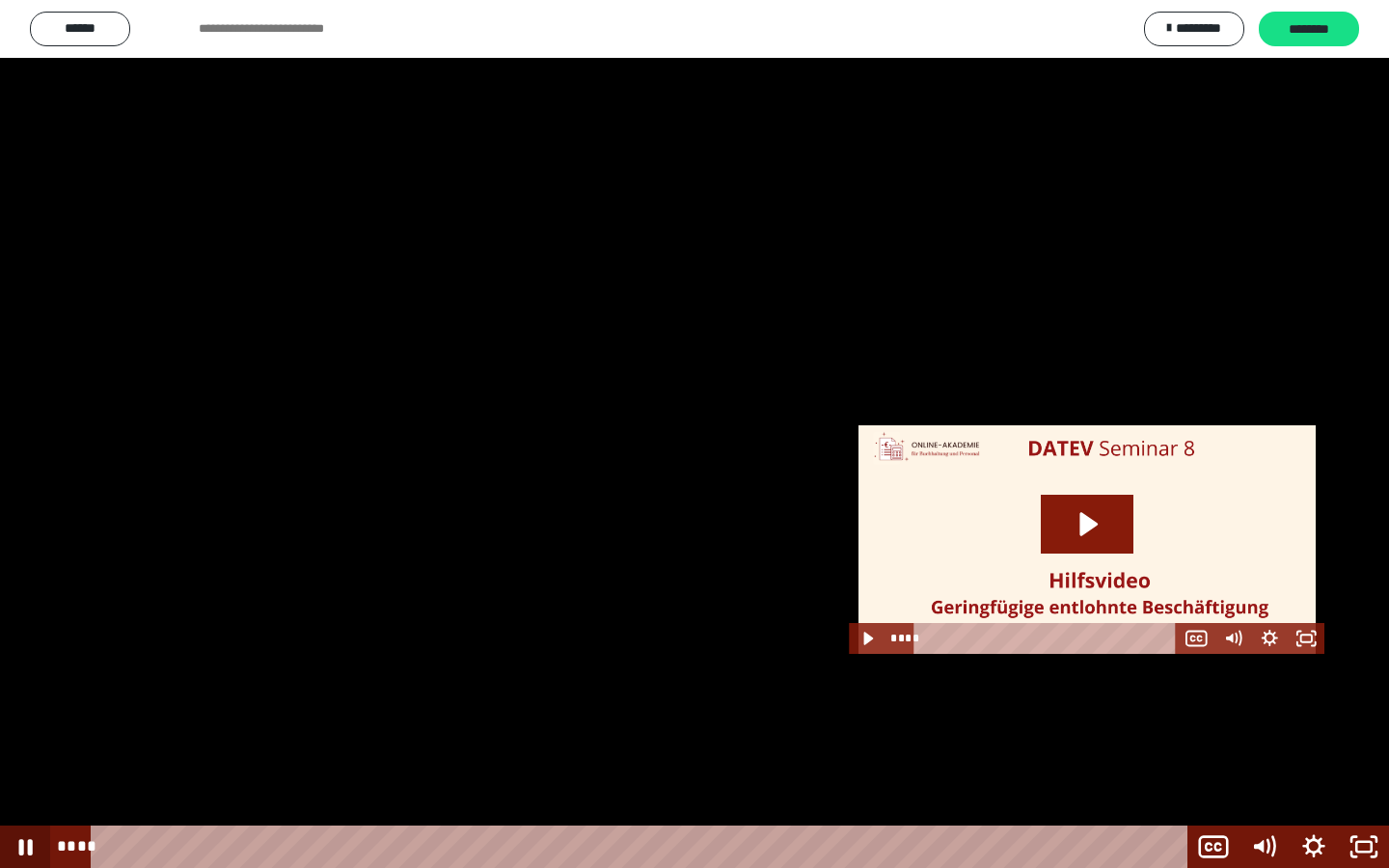 click 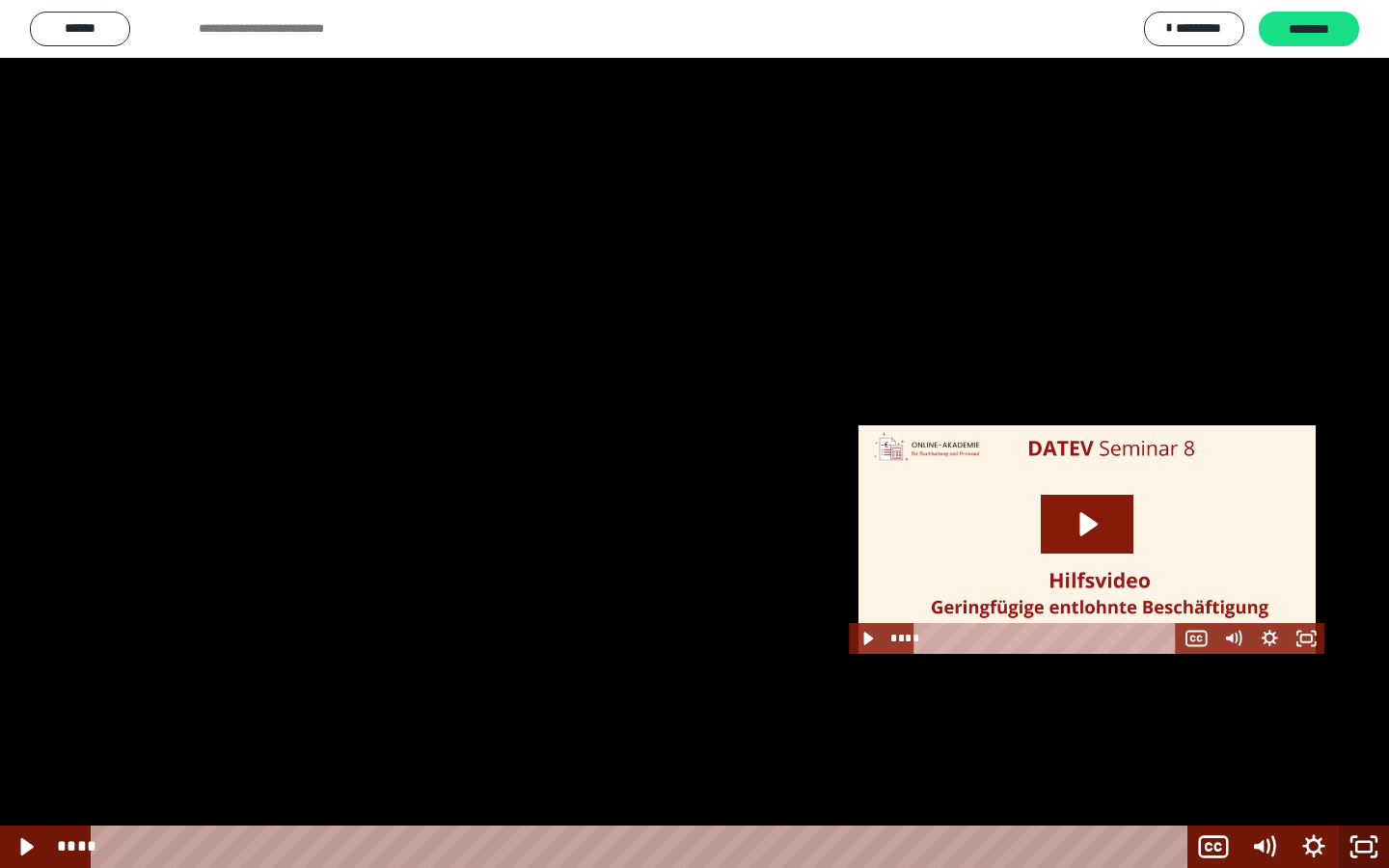 click 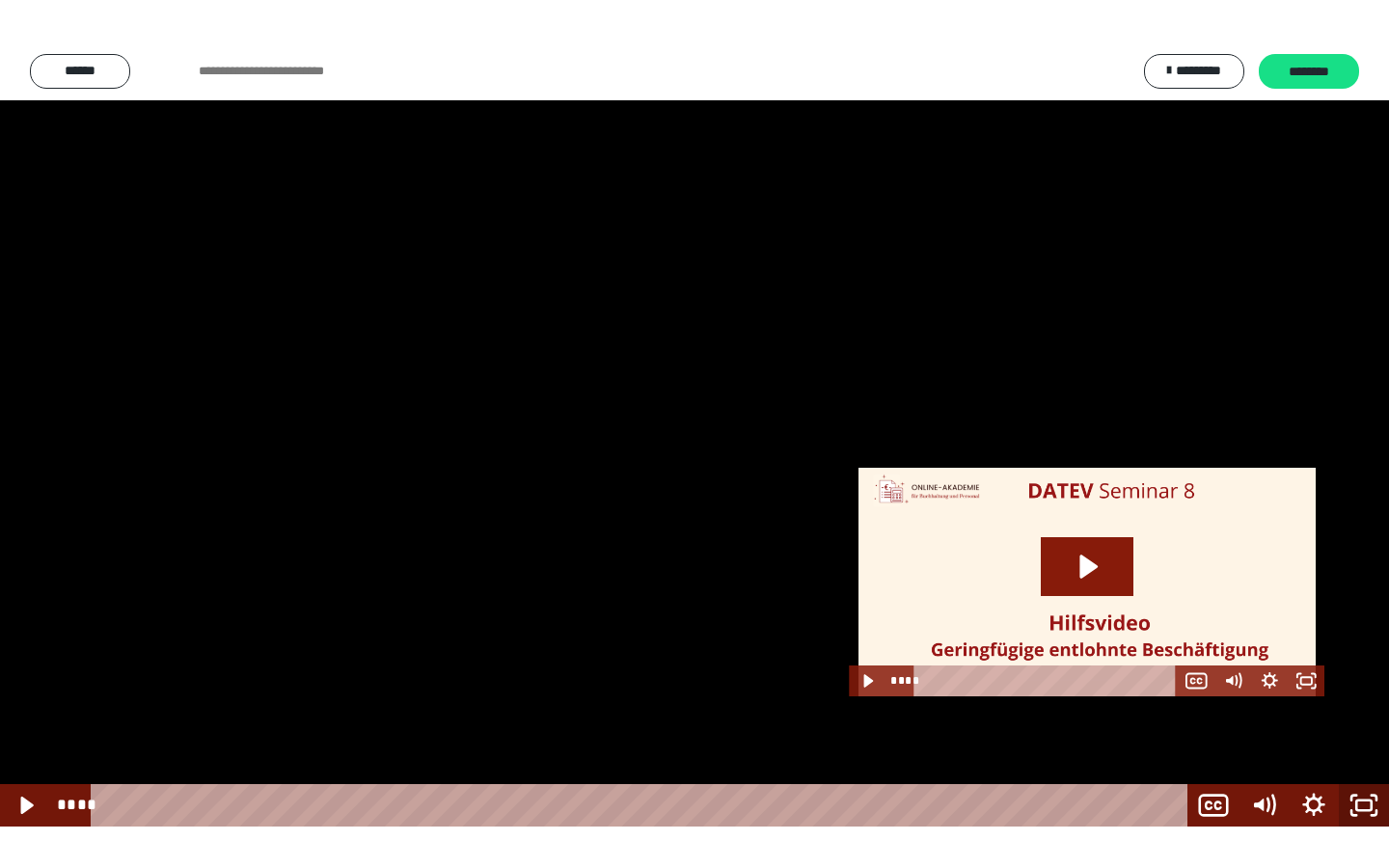 scroll, scrollTop: 2374, scrollLeft: 0, axis: vertical 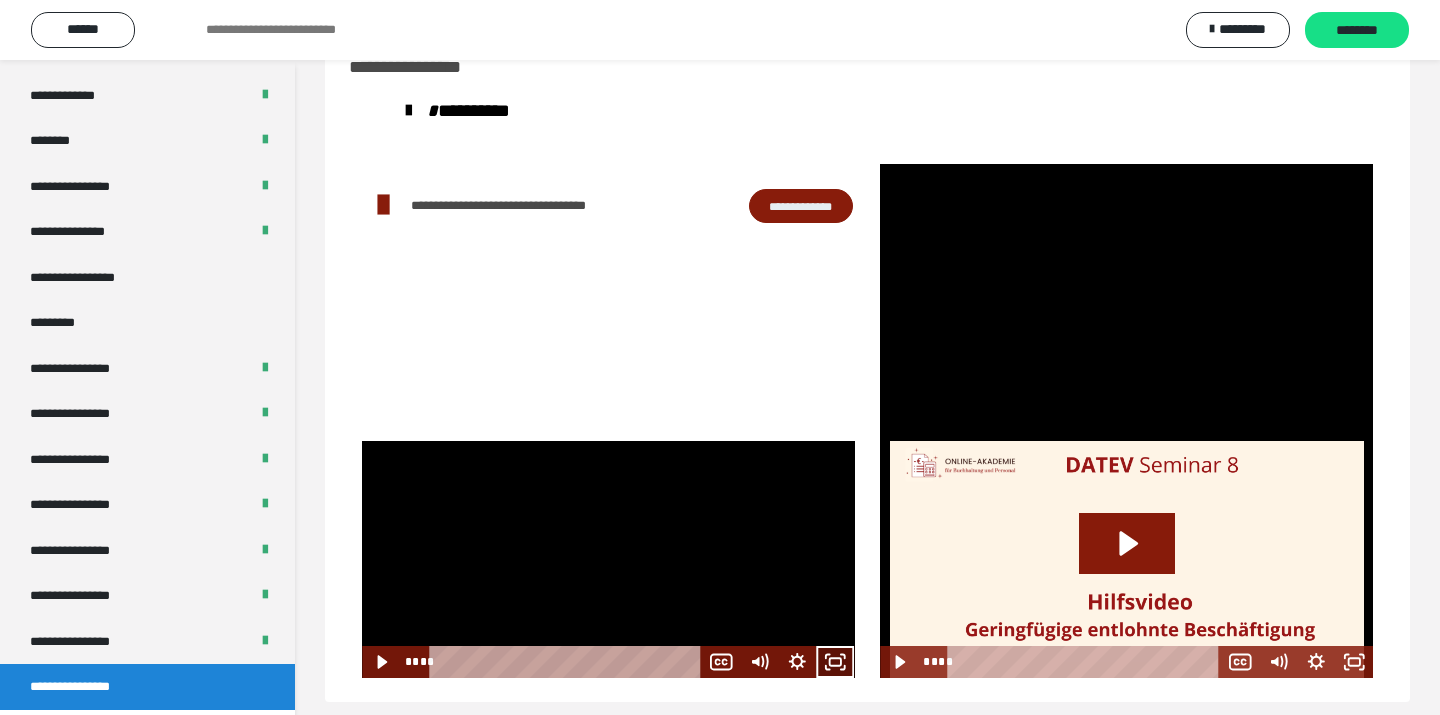click 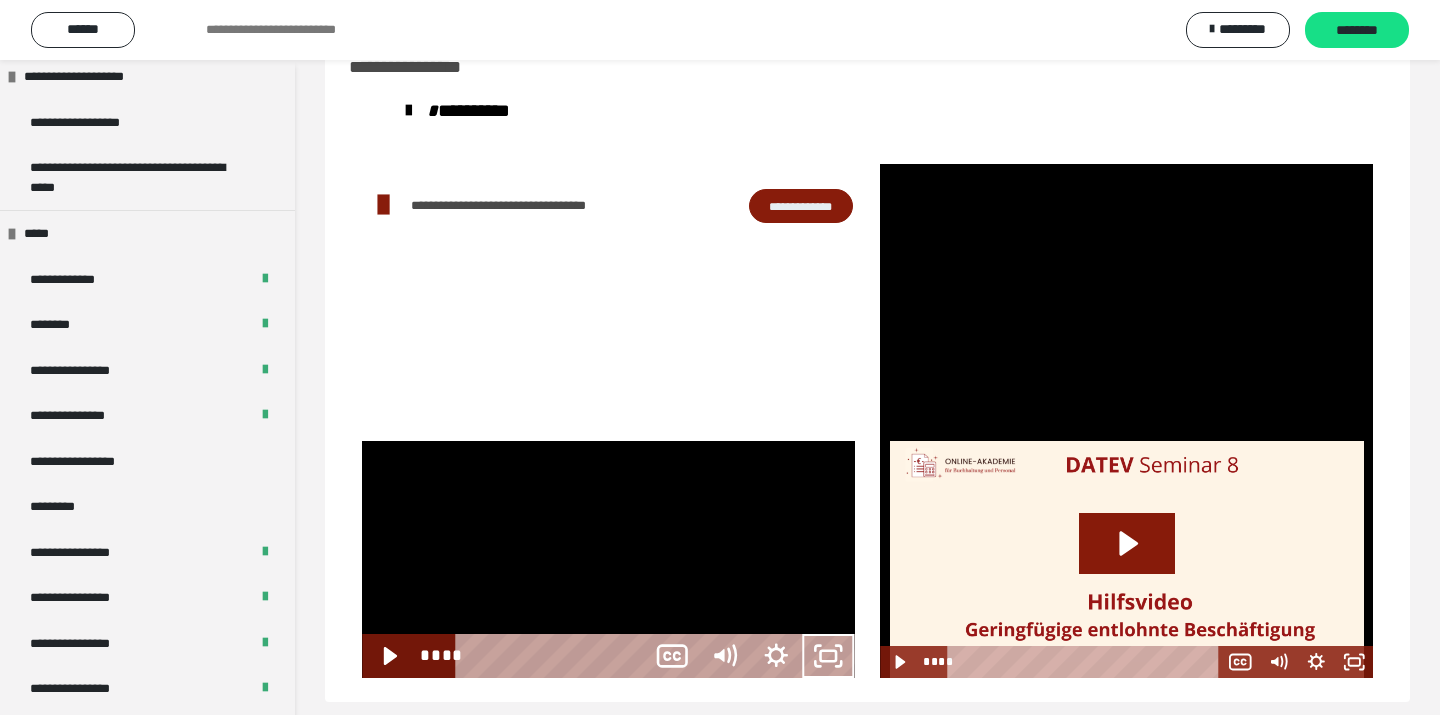 scroll, scrollTop: 2277, scrollLeft: 0, axis: vertical 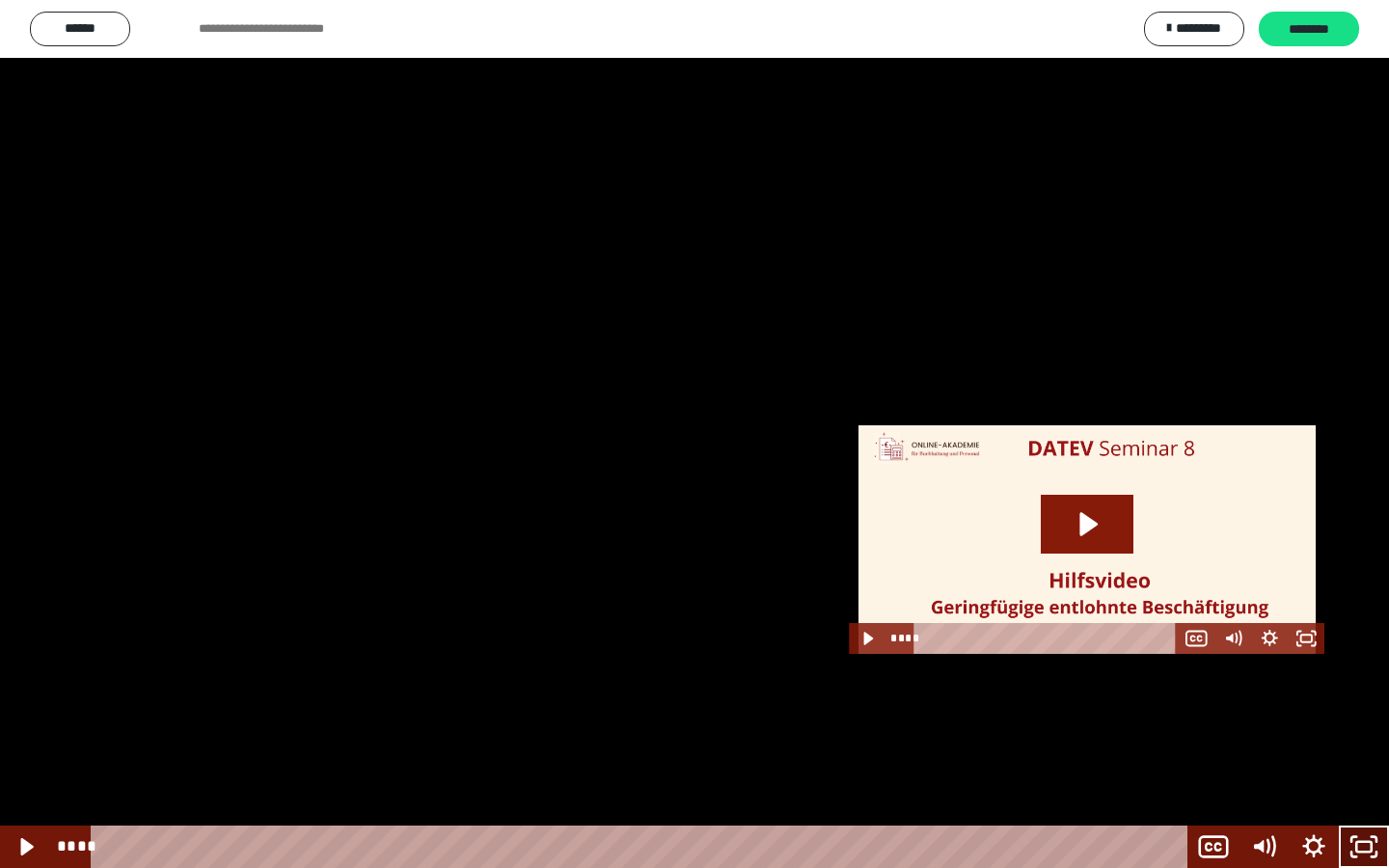 click 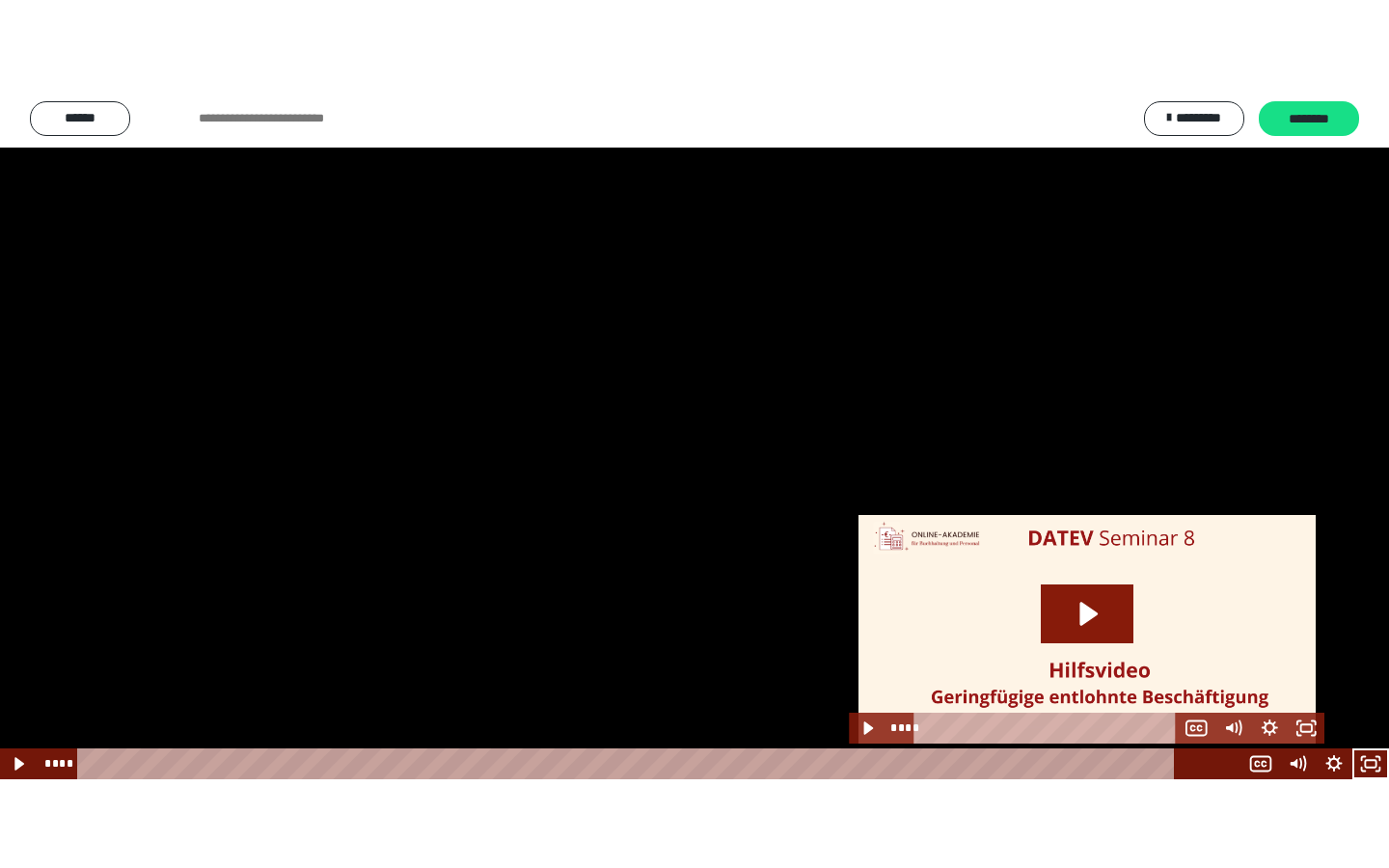 scroll, scrollTop: 2374, scrollLeft: 0, axis: vertical 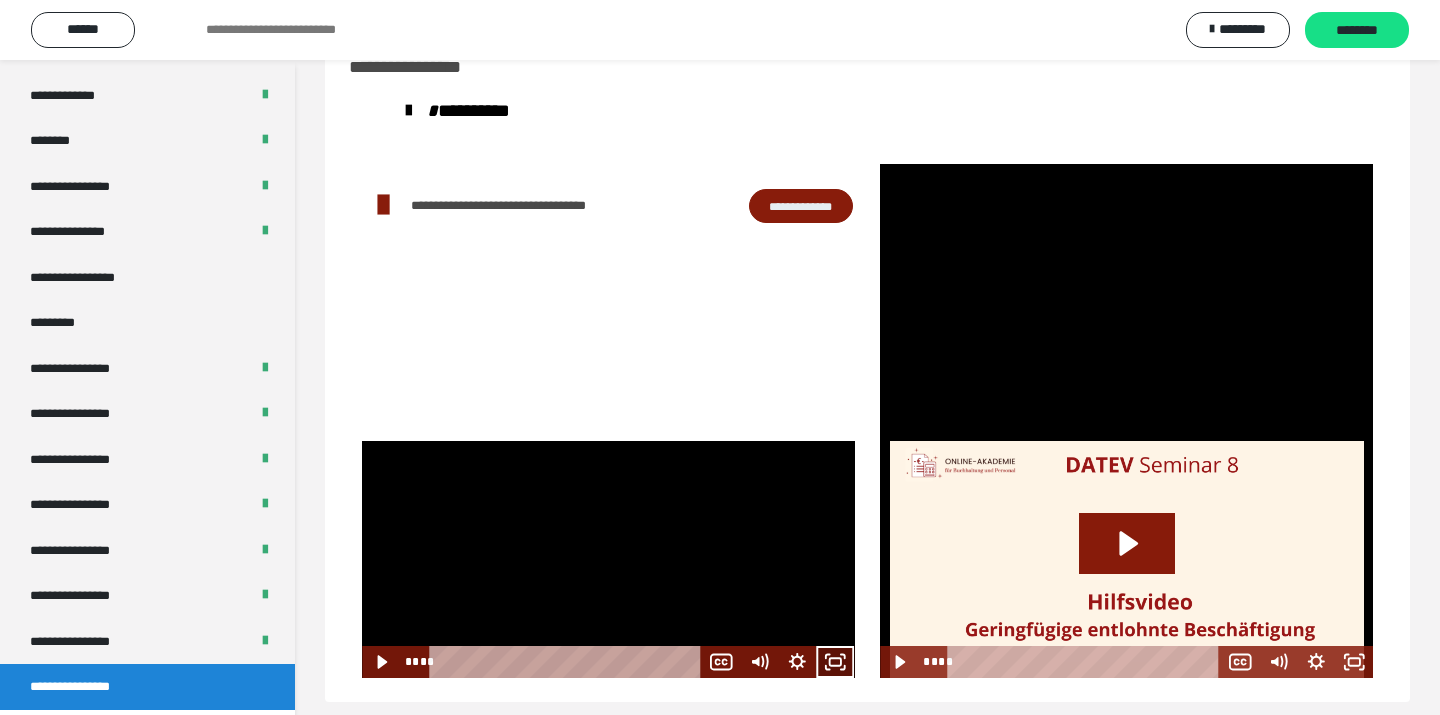 click 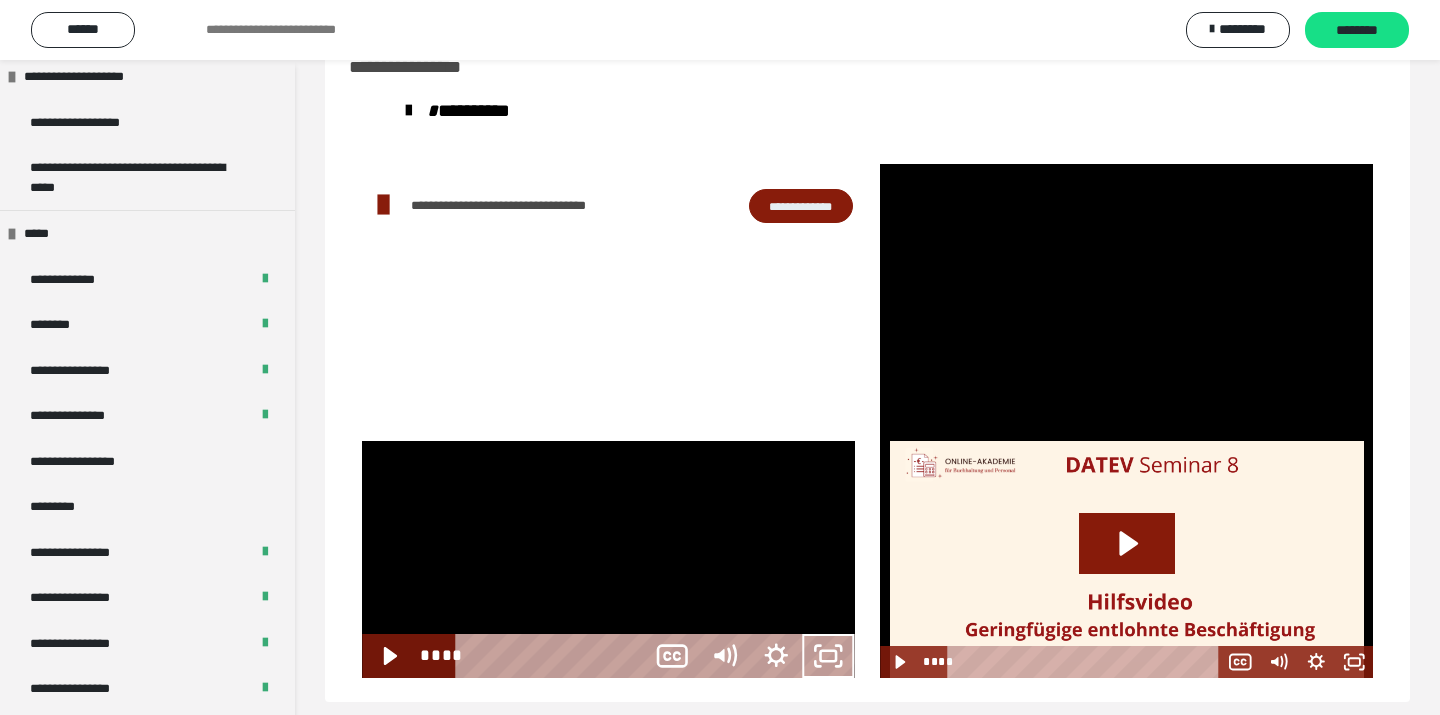 scroll, scrollTop: 2277, scrollLeft: 0, axis: vertical 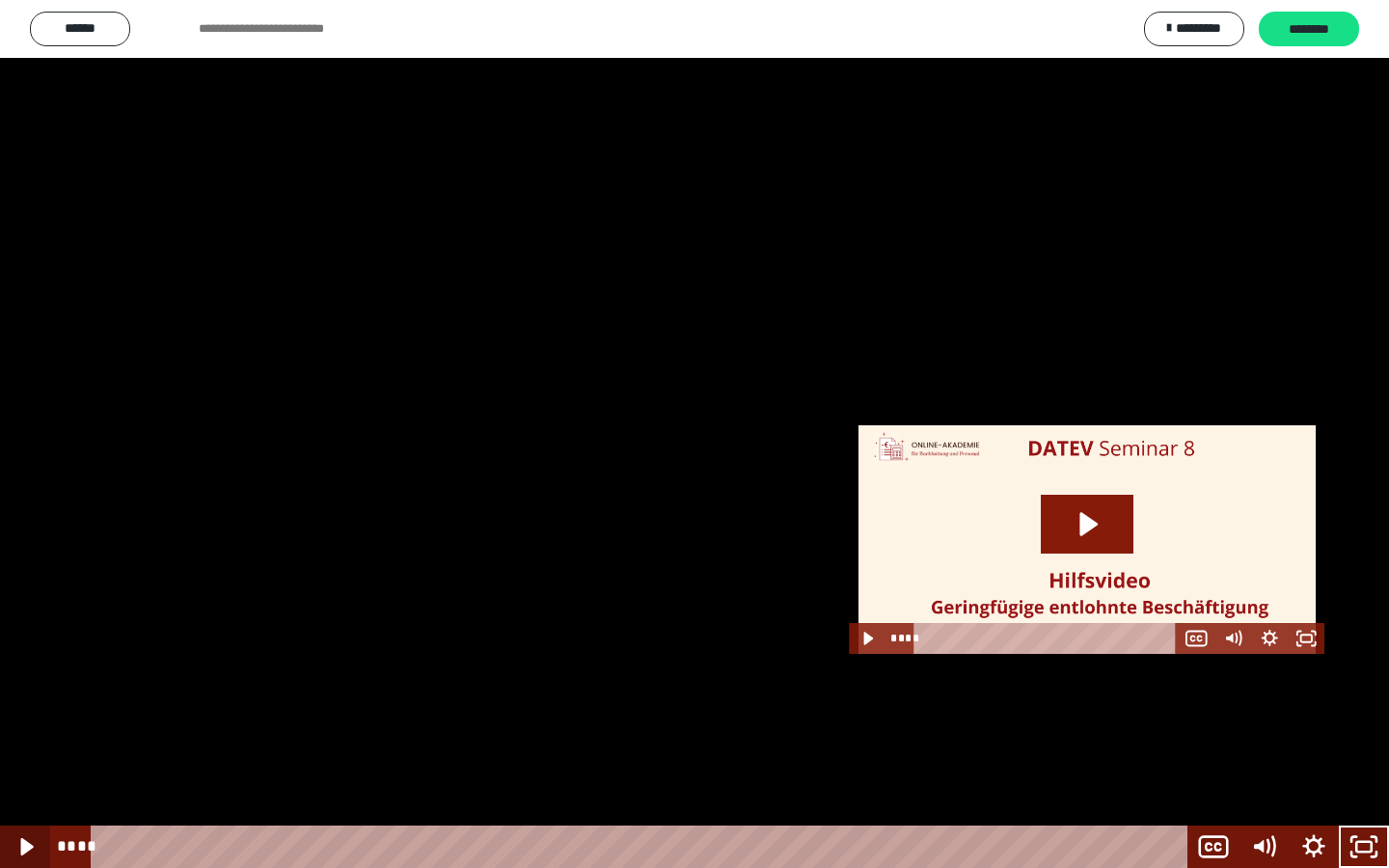 click 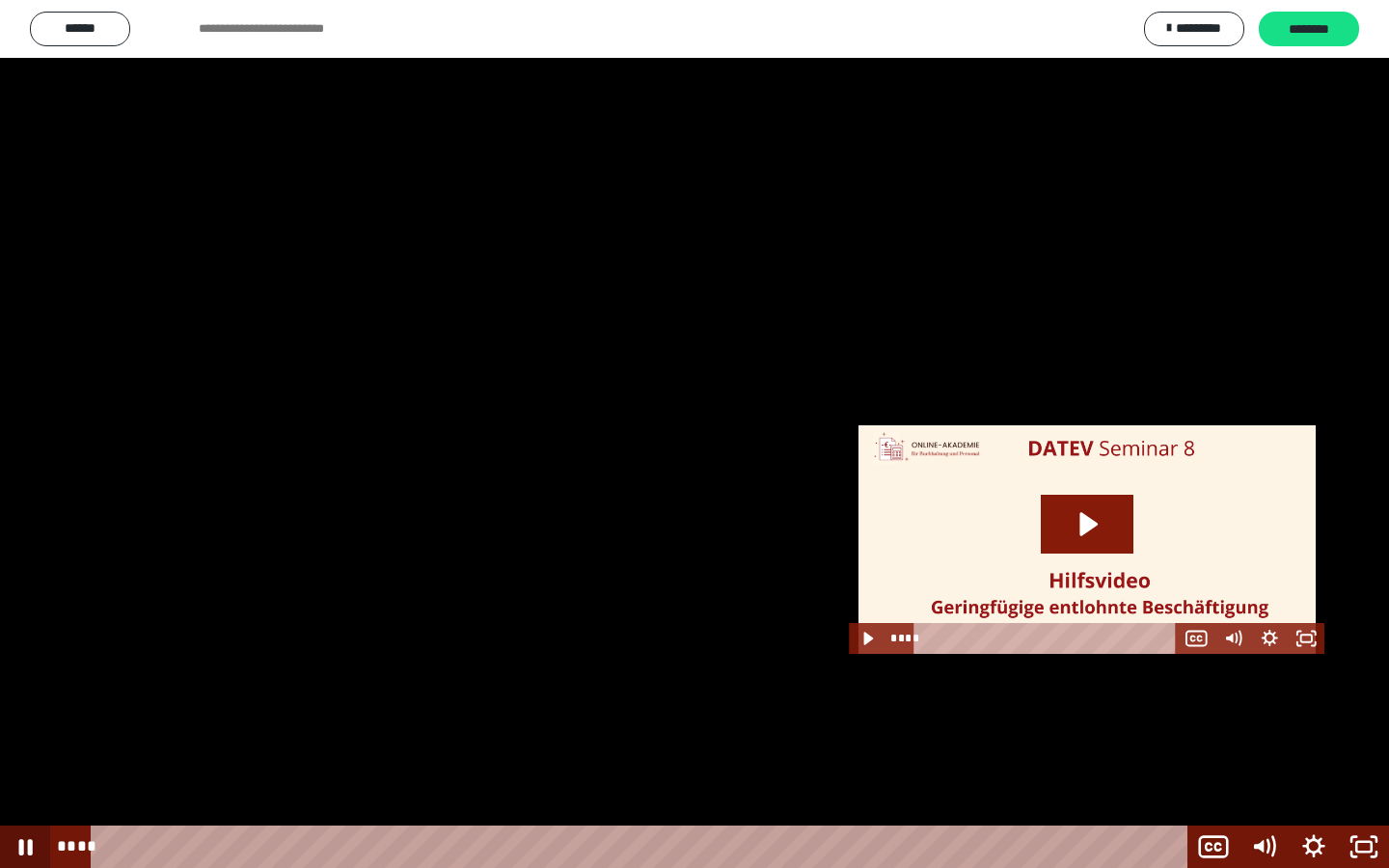 click 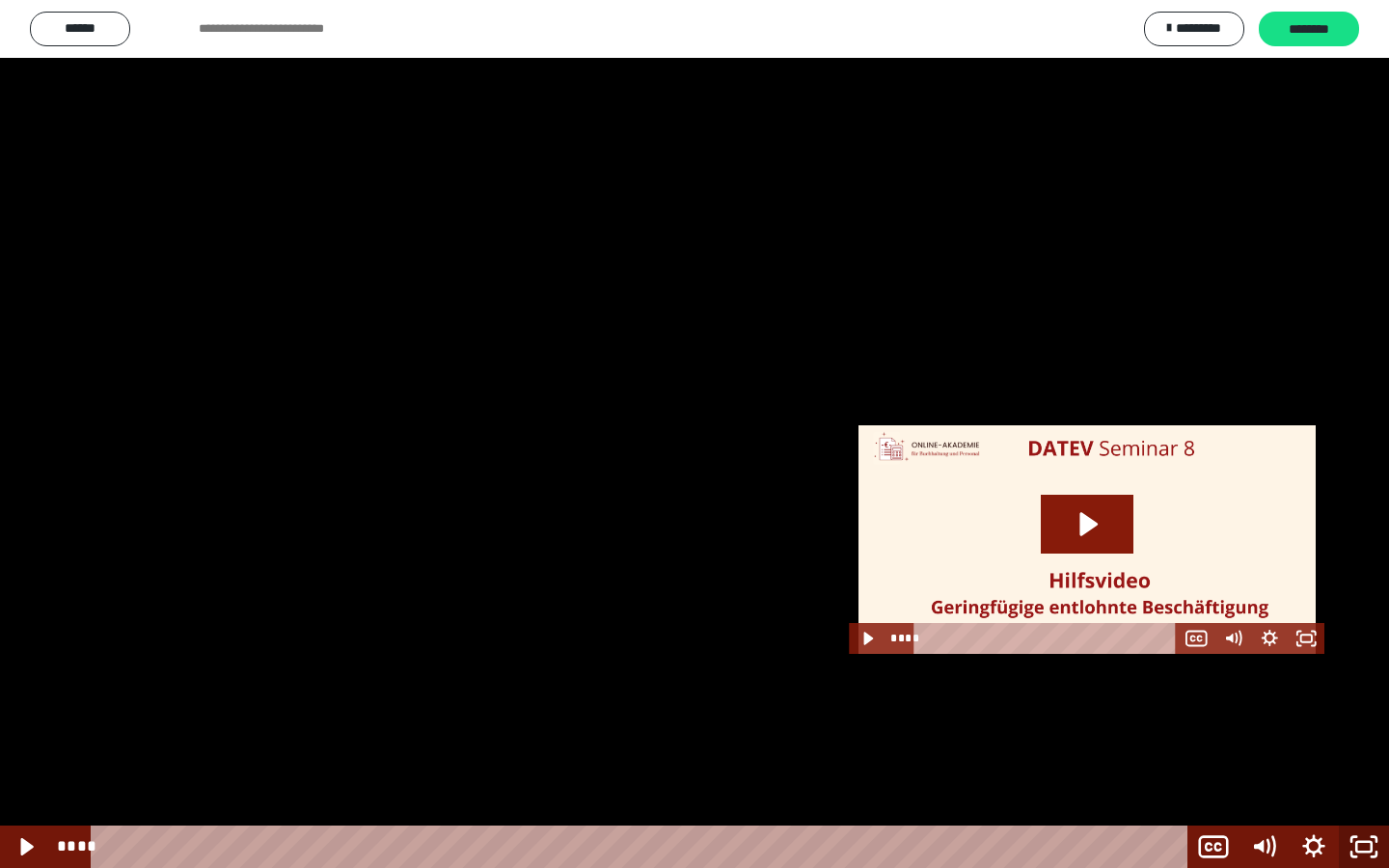 click 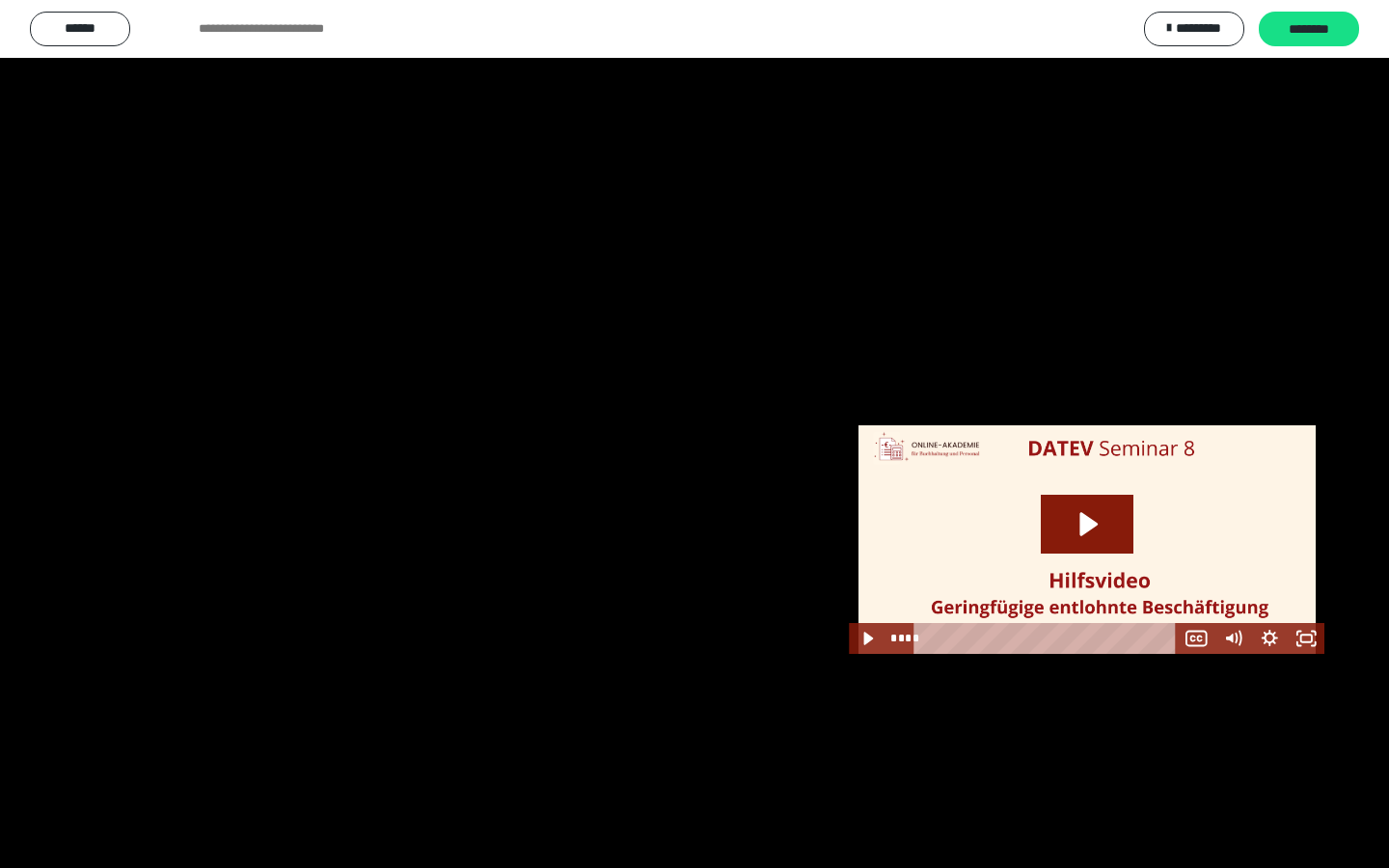 scroll, scrollTop: 2374, scrollLeft: 0, axis: vertical 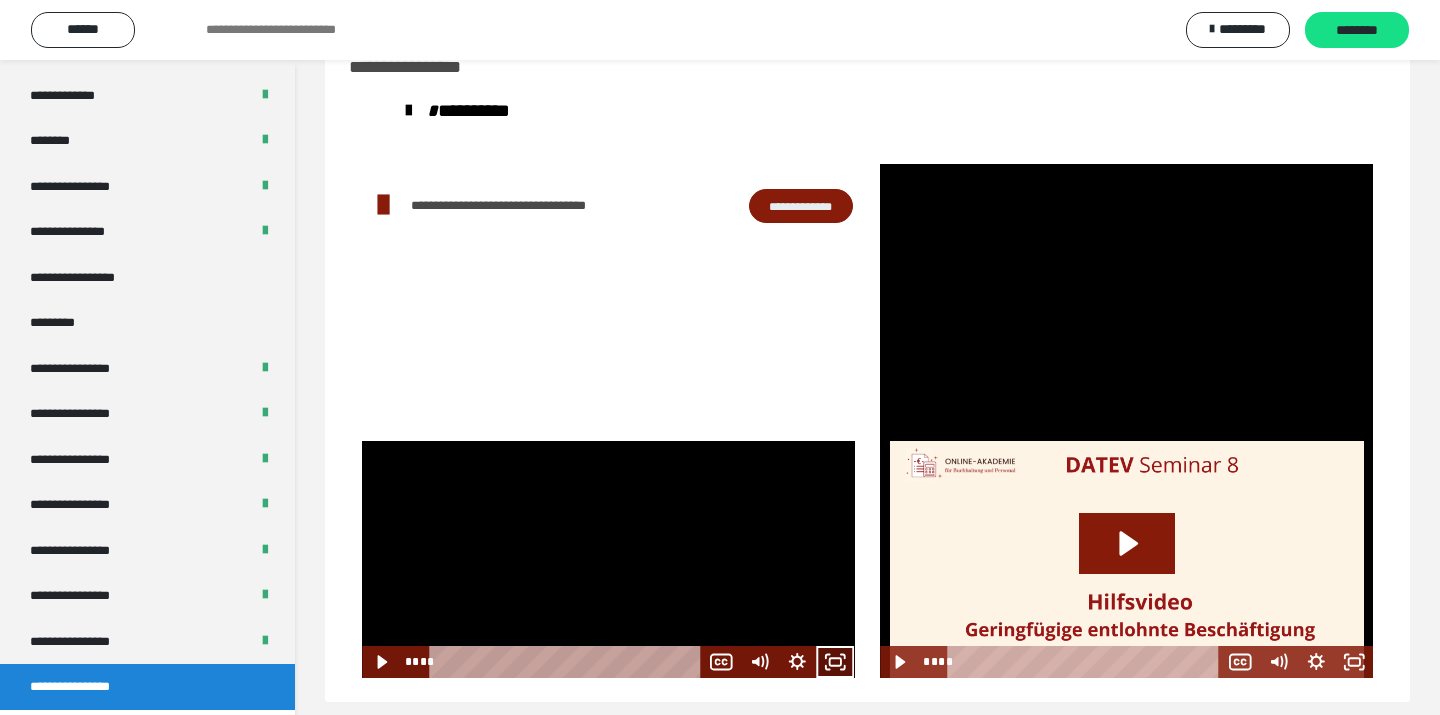click 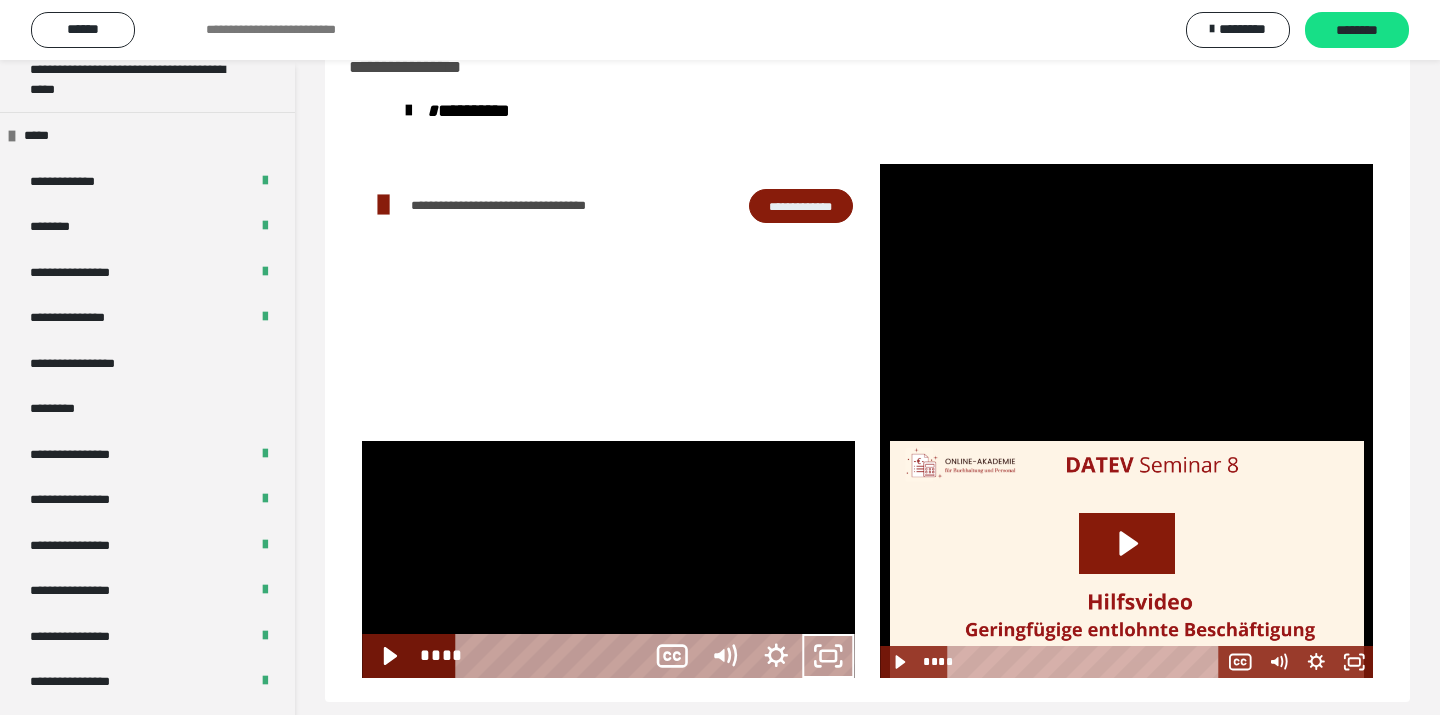 scroll, scrollTop: 2277, scrollLeft: 0, axis: vertical 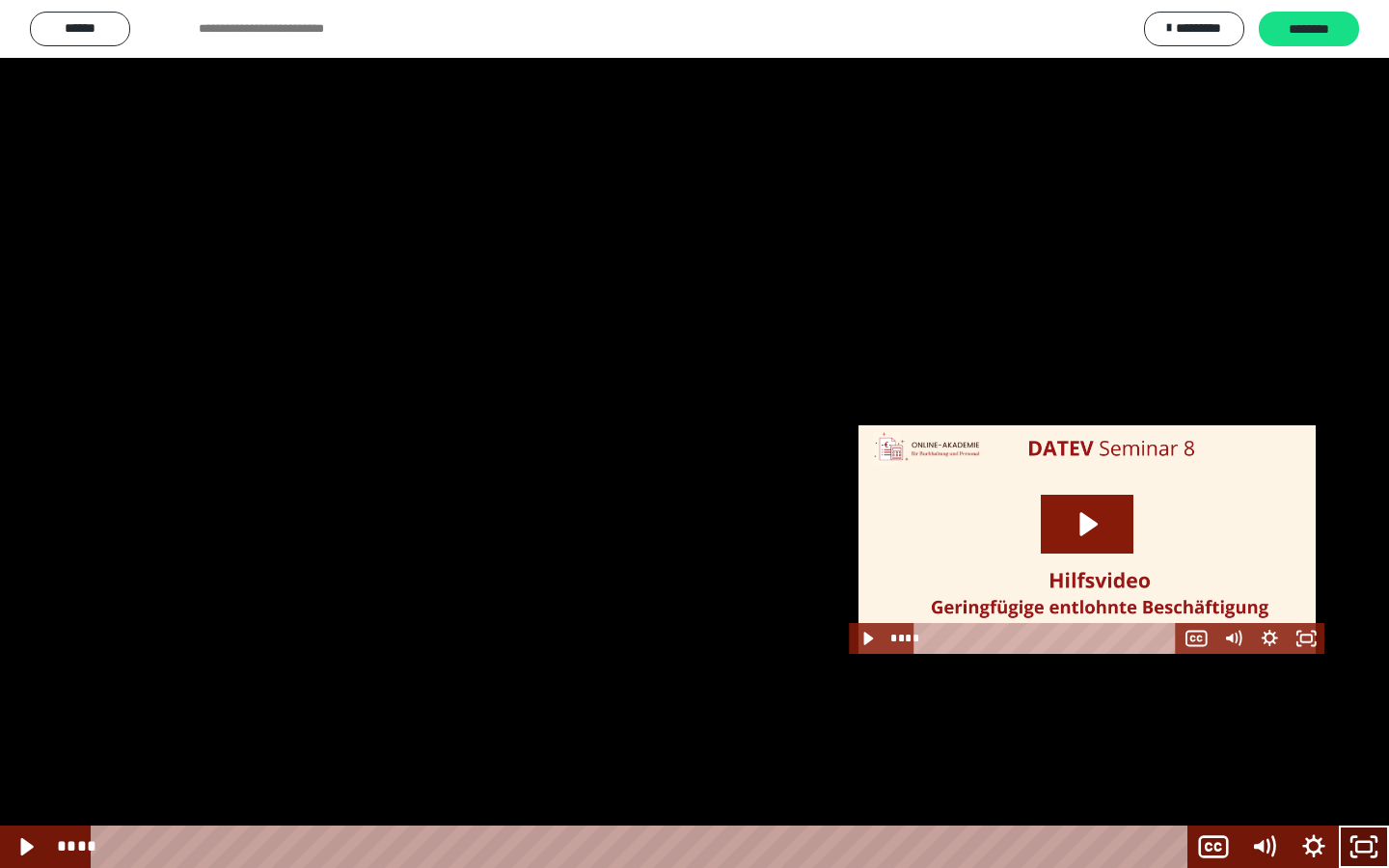 click 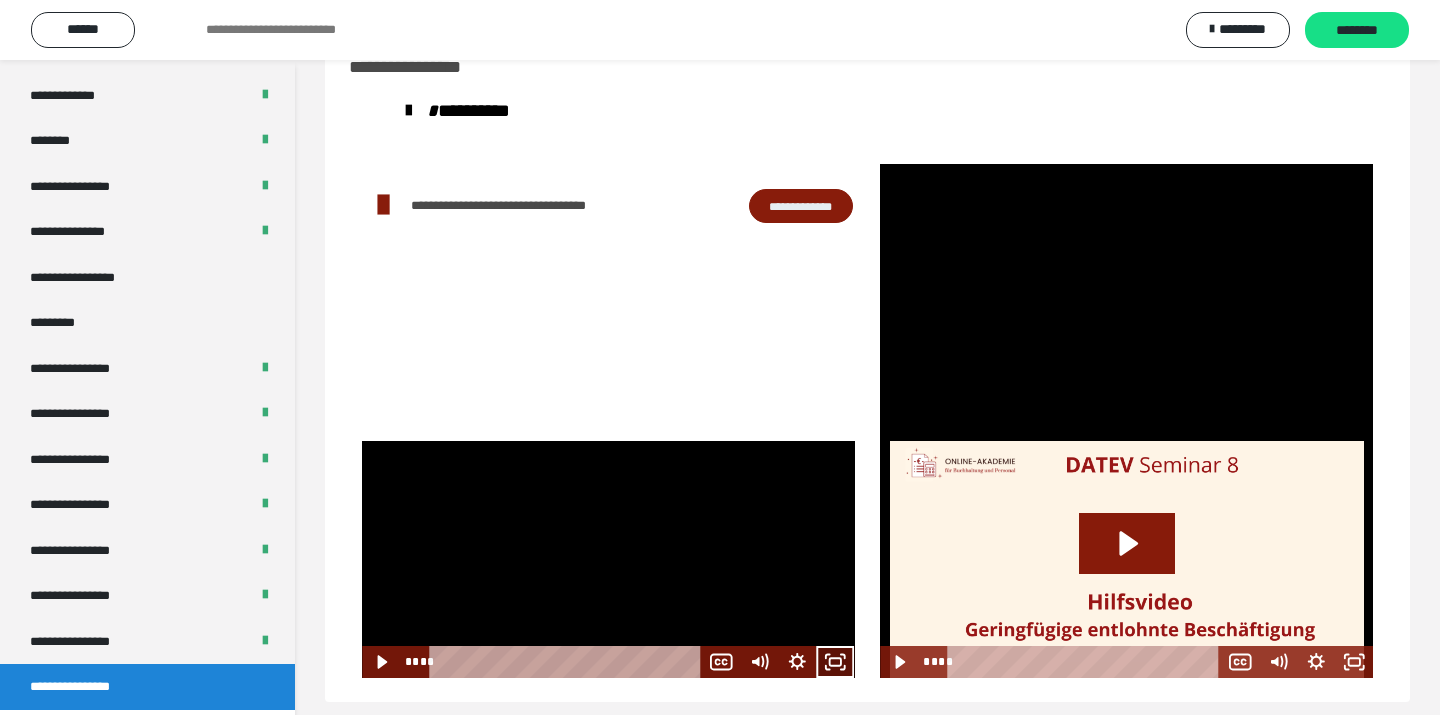 click 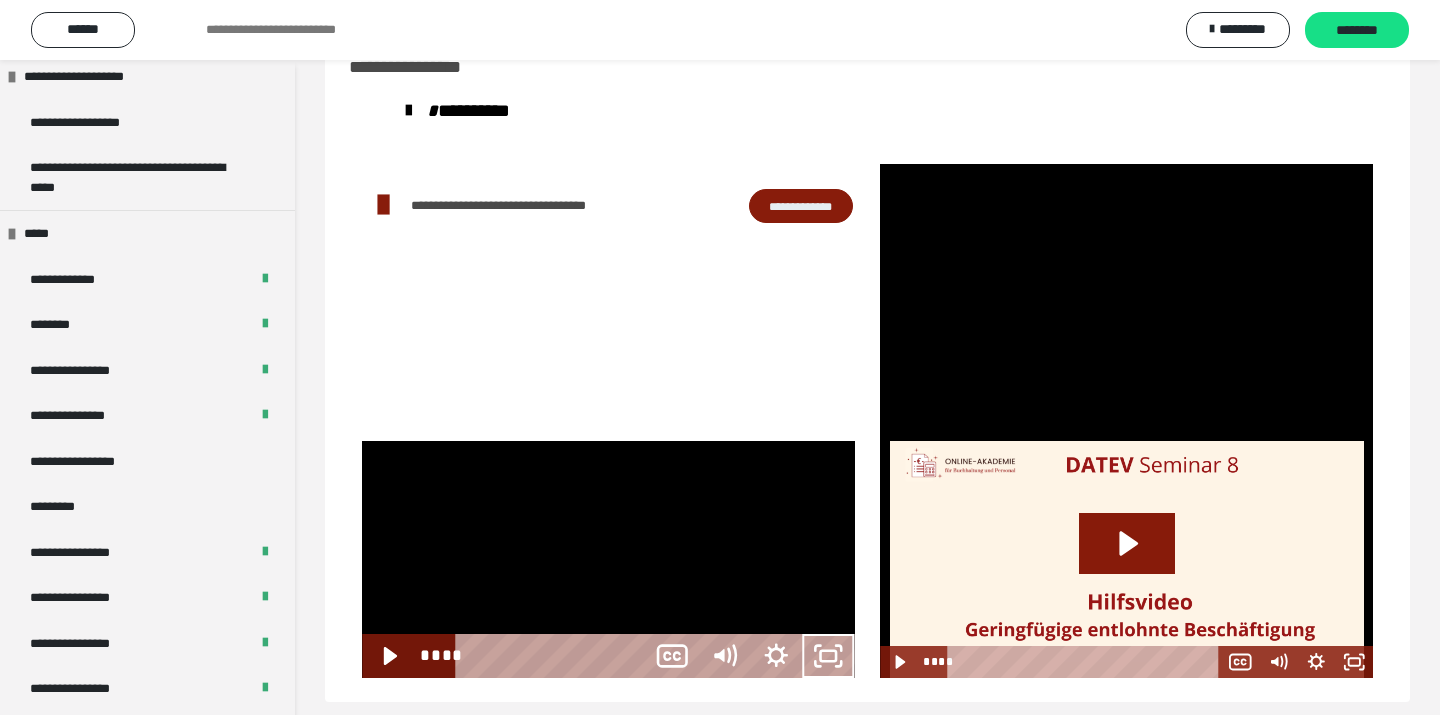 scroll, scrollTop: 2277, scrollLeft: 0, axis: vertical 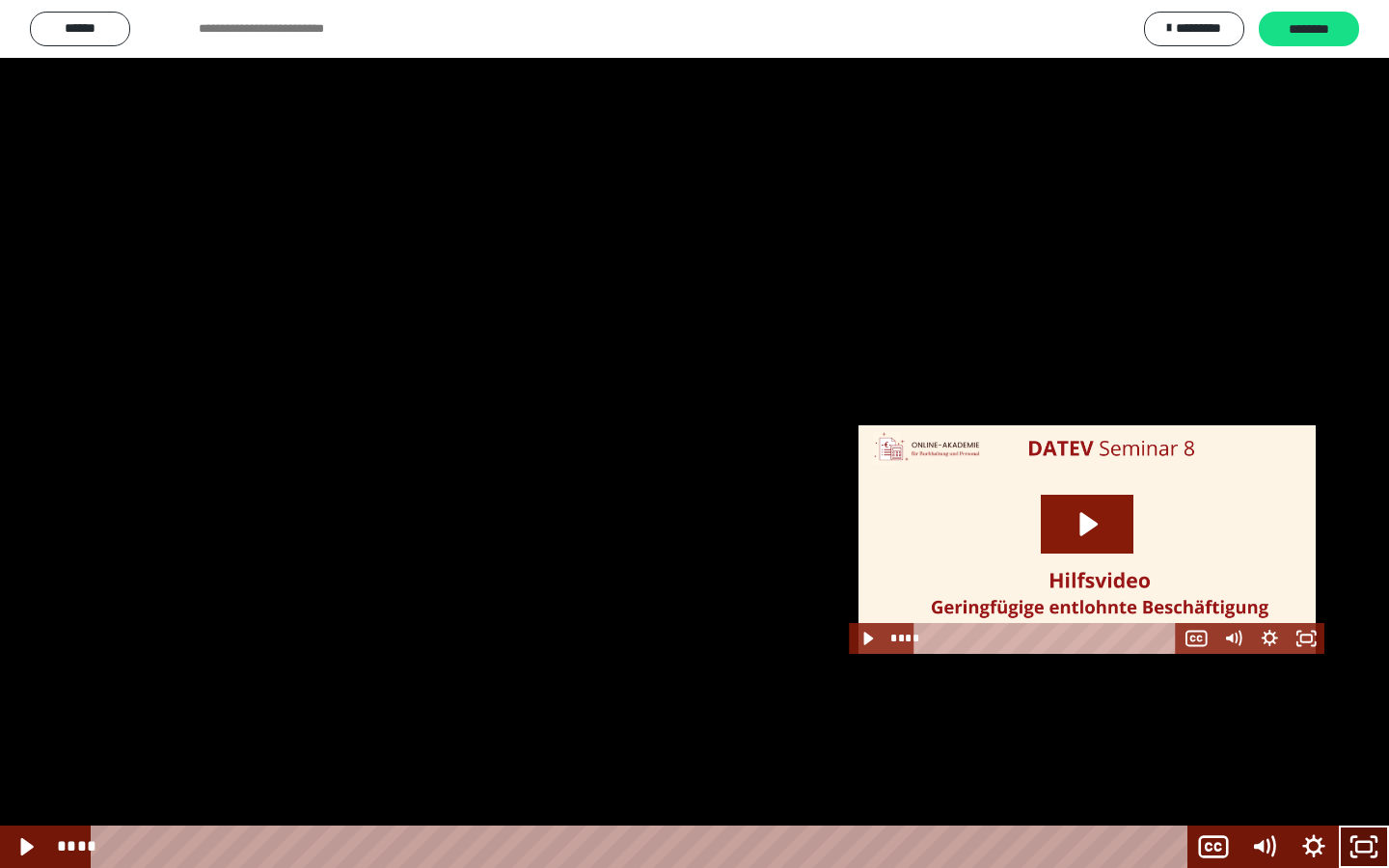 click 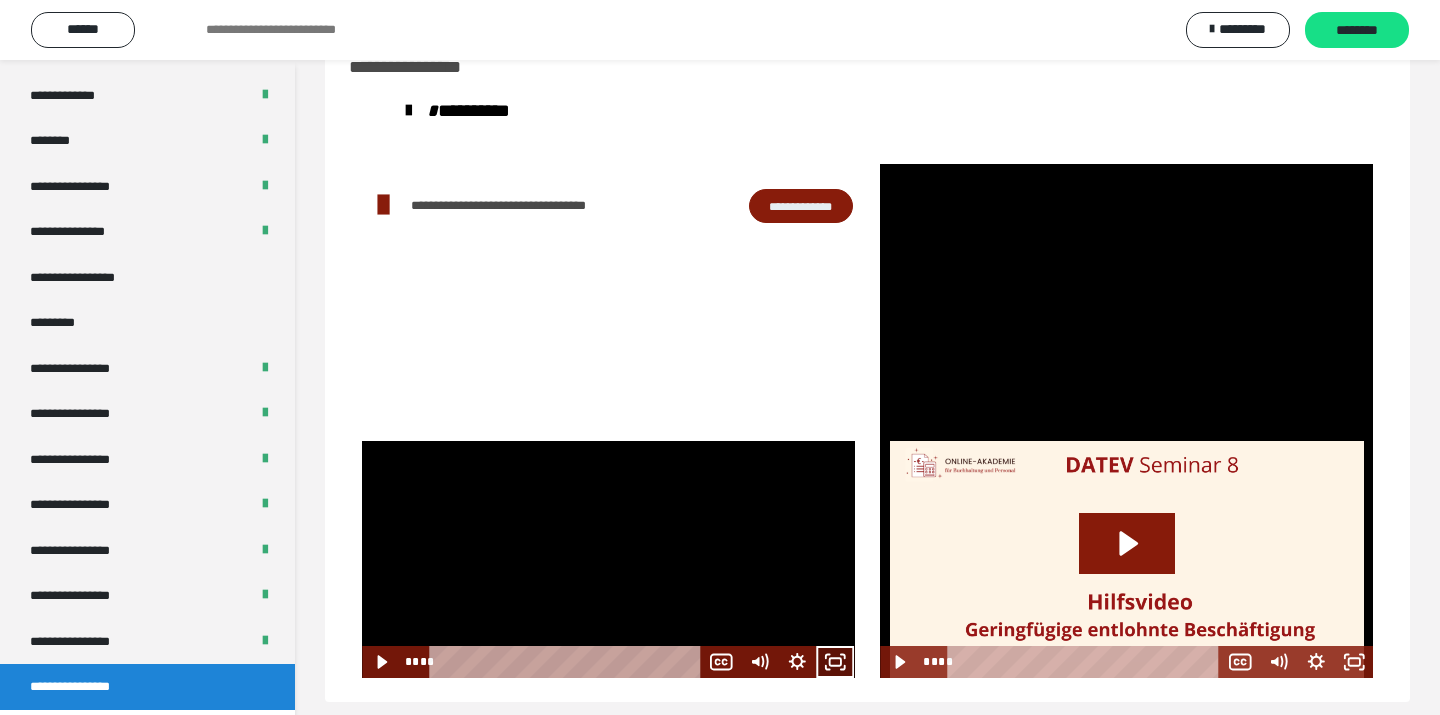 click 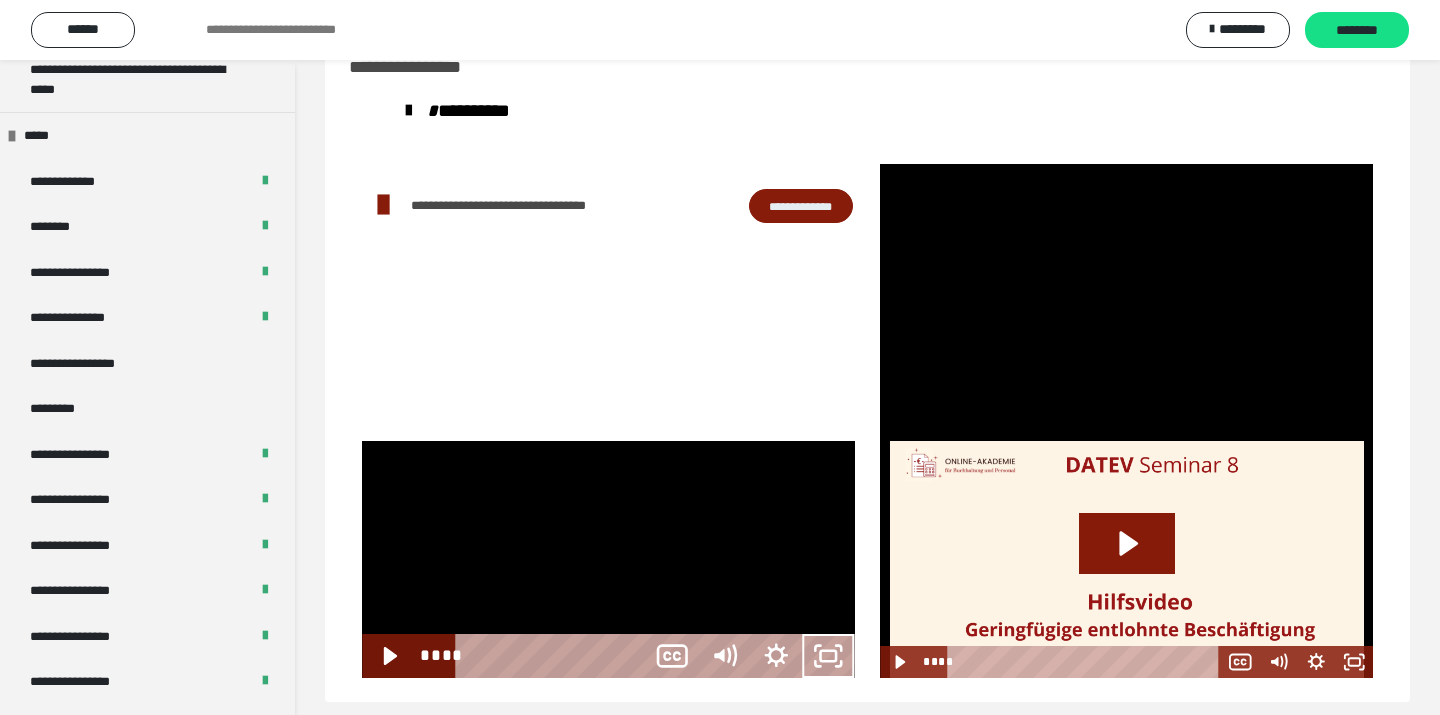 scroll, scrollTop: 2277, scrollLeft: 0, axis: vertical 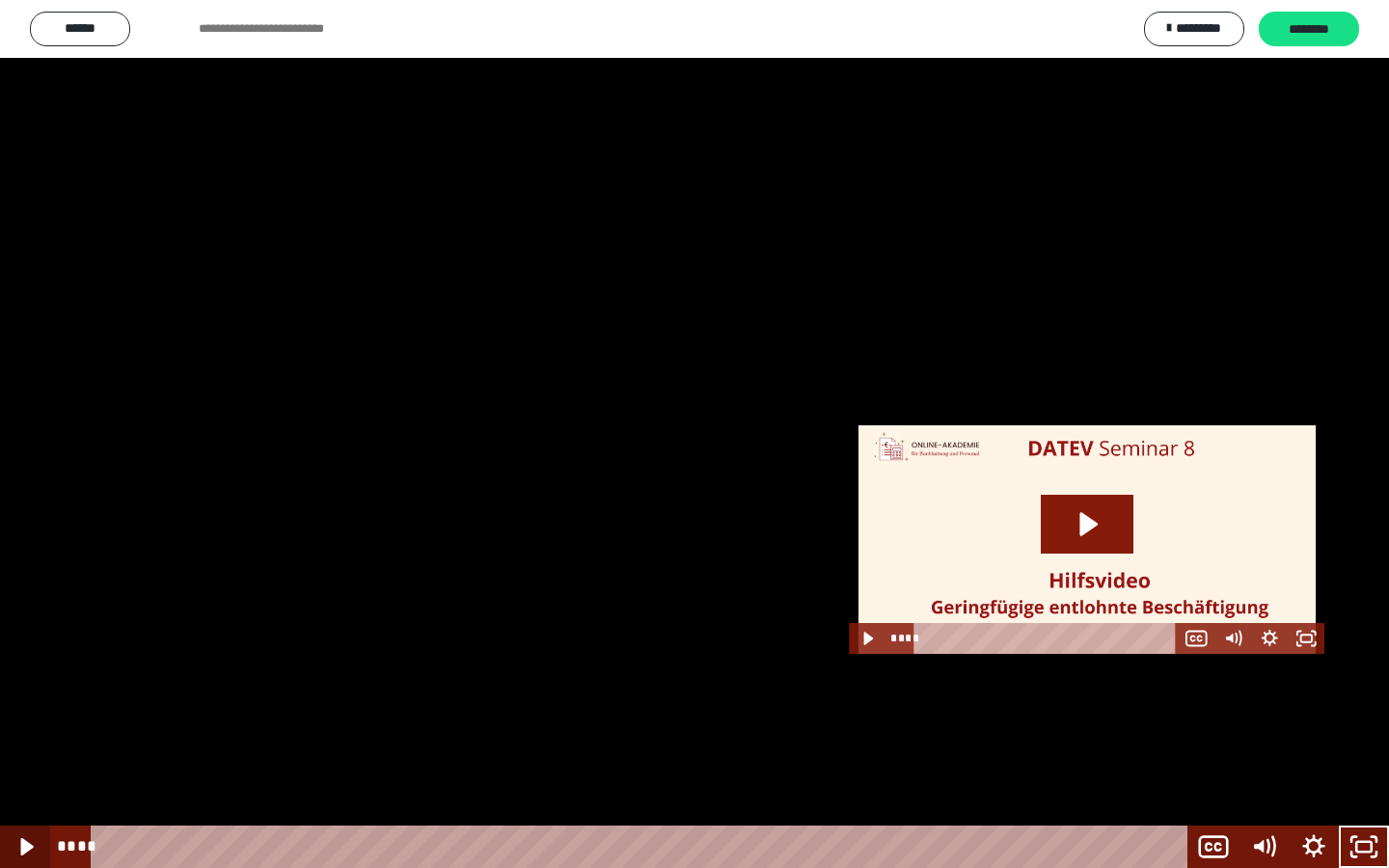 click 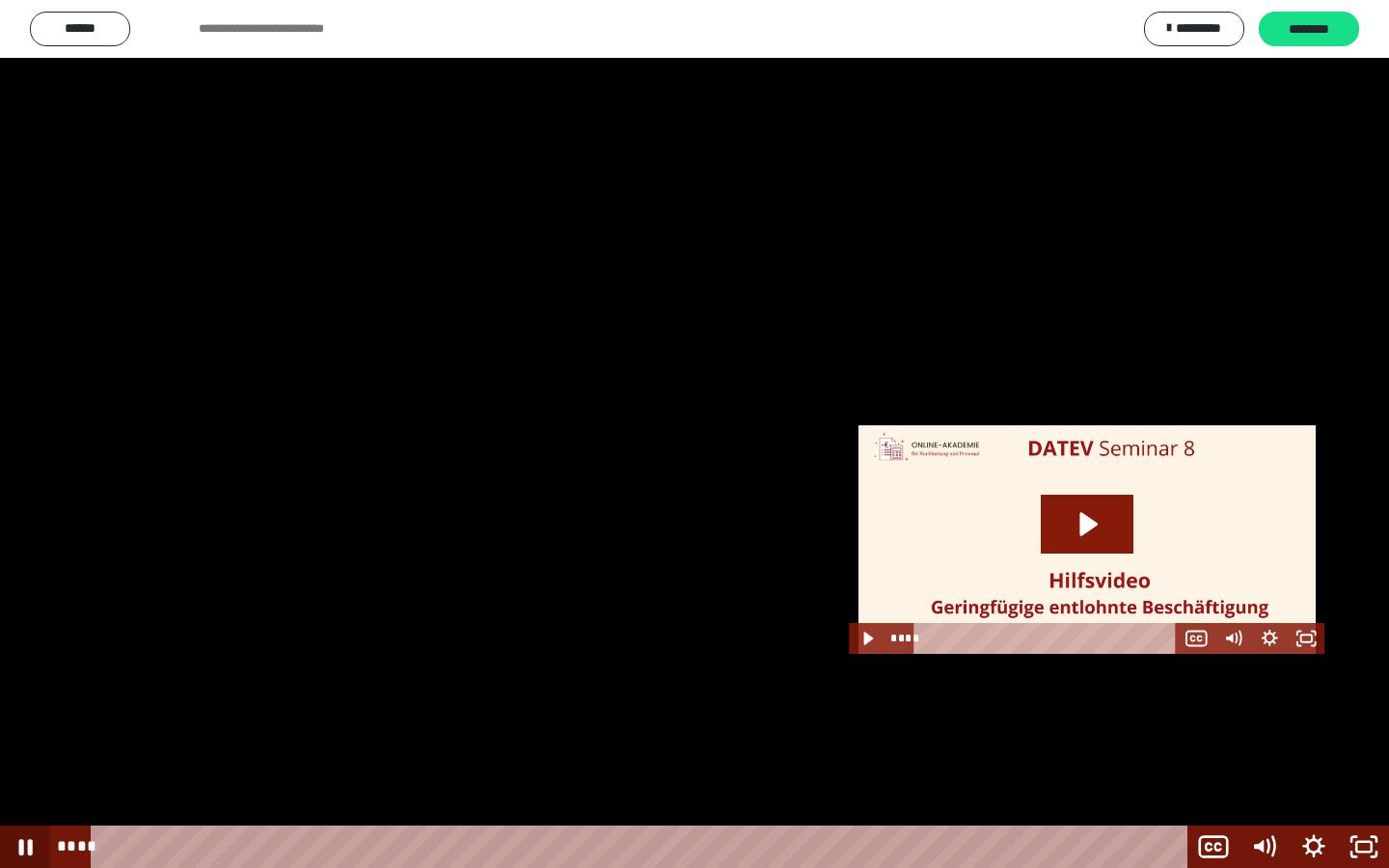 click 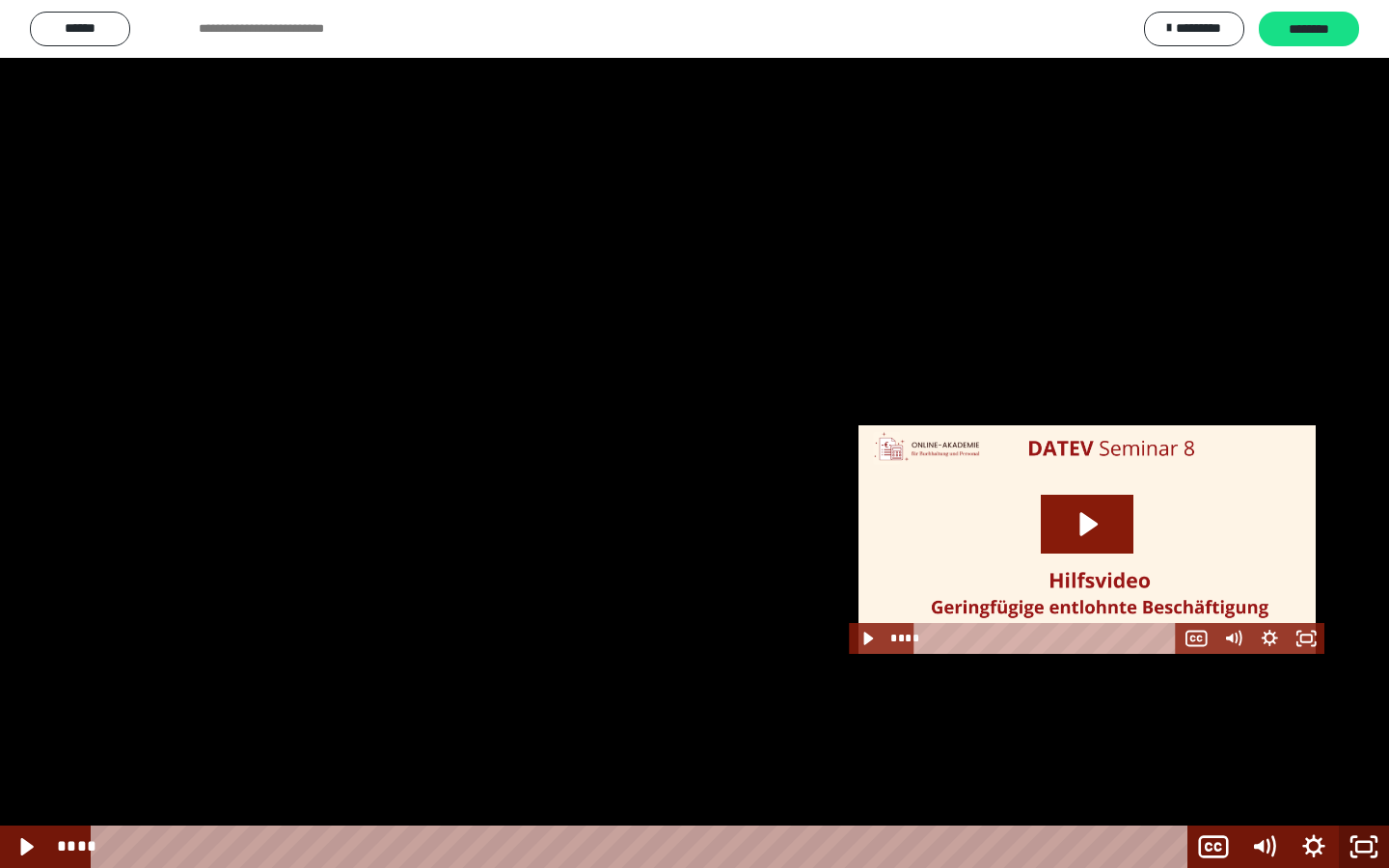 click 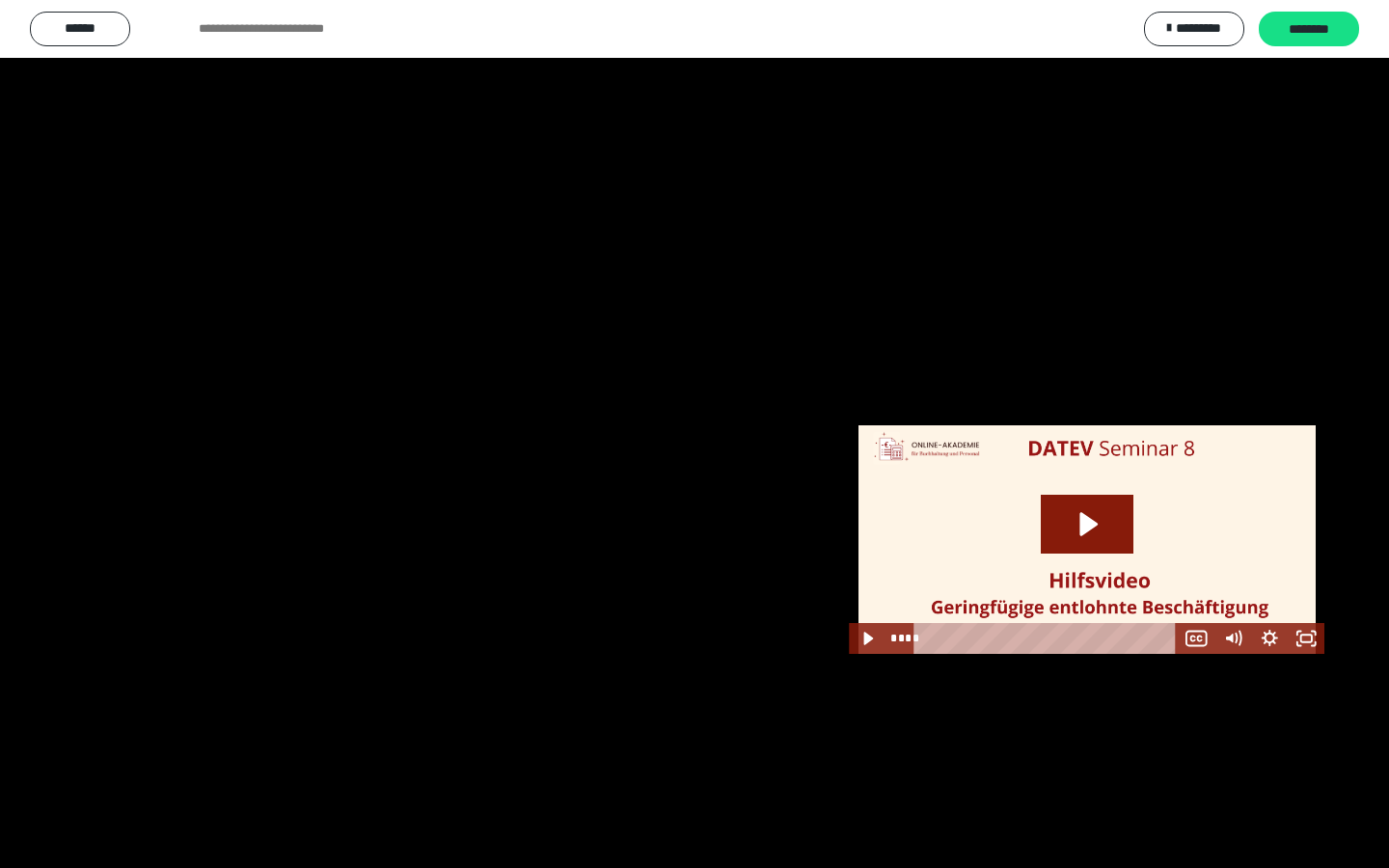 scroll, scrollTop: 2374, scrollLeft: 0, axis: vertical 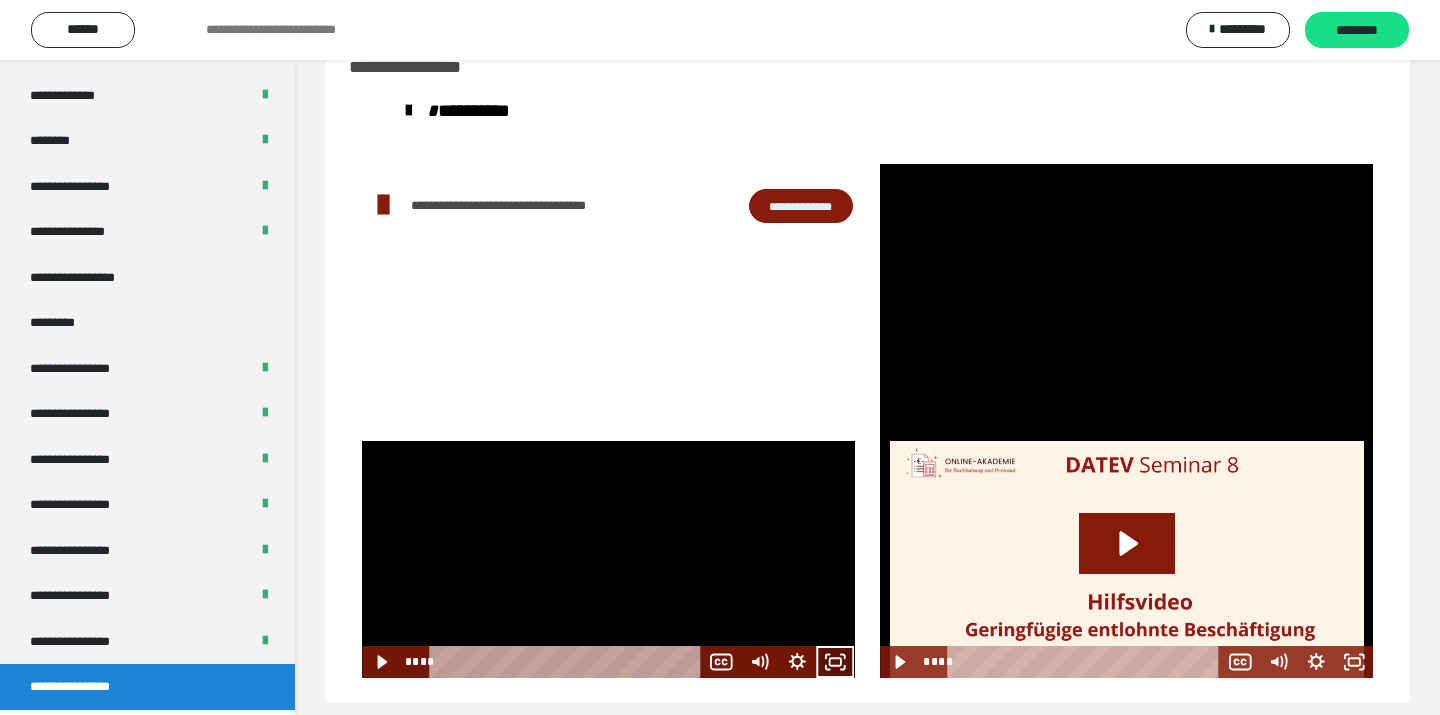 click 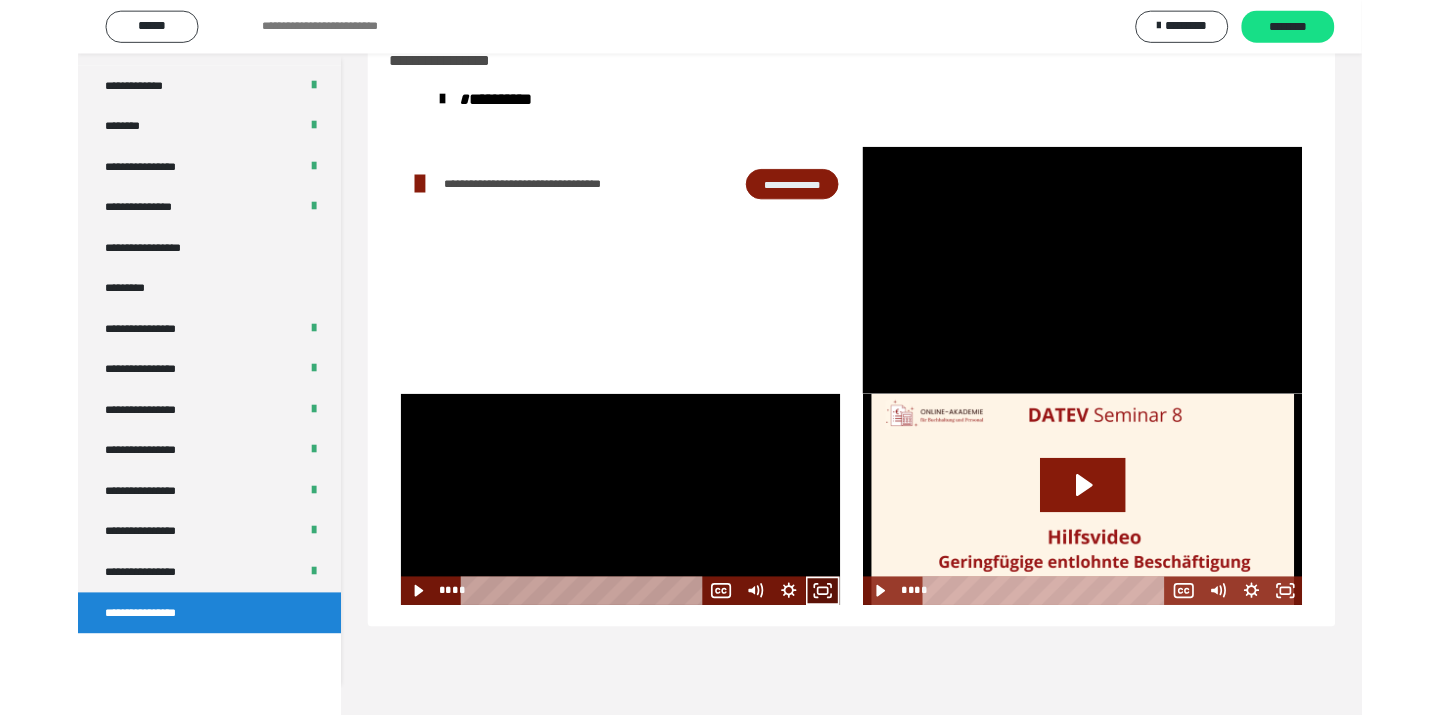 scroll, scrollTop: 2277, scrollLeft: 0, axis: vertical 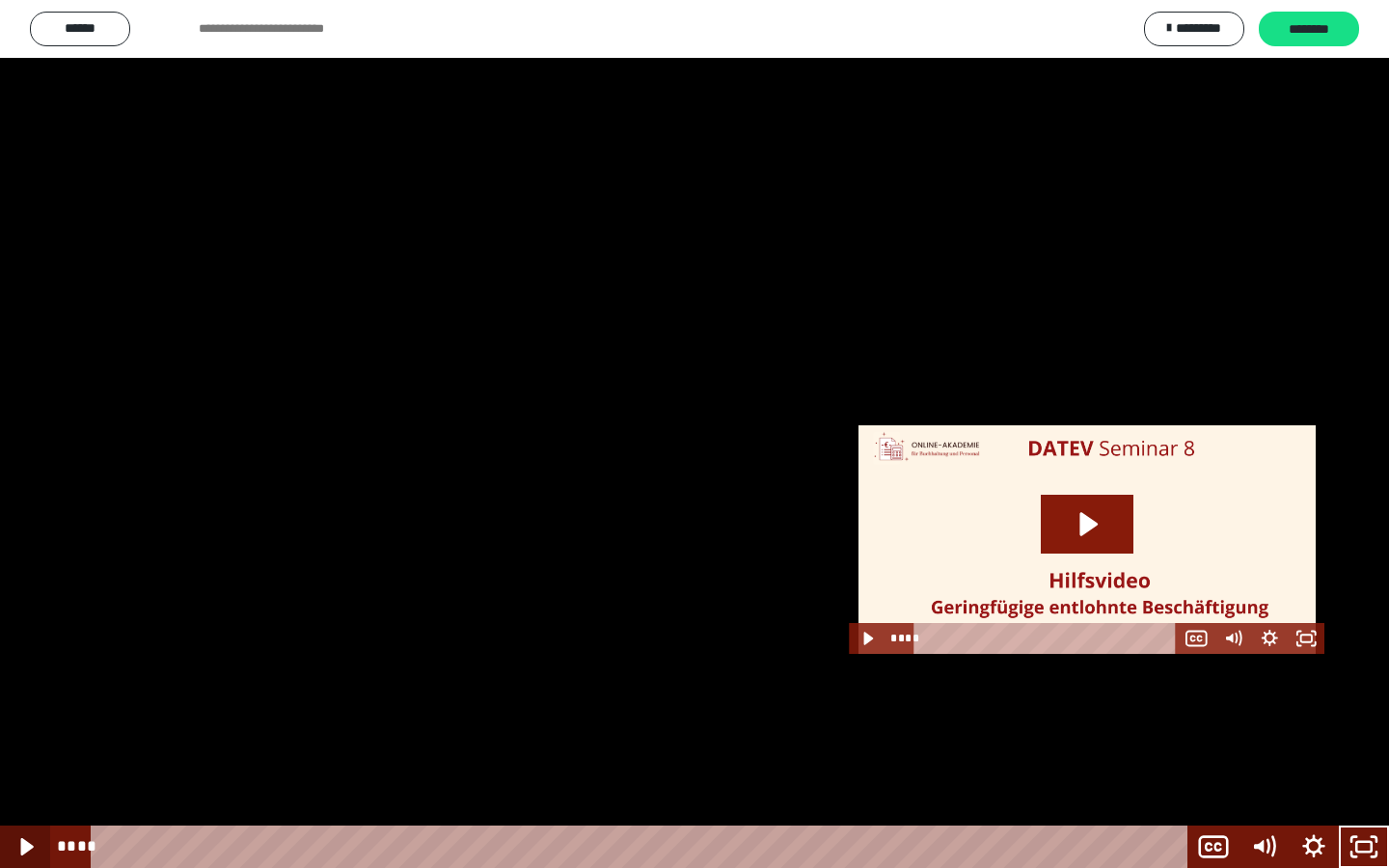 click 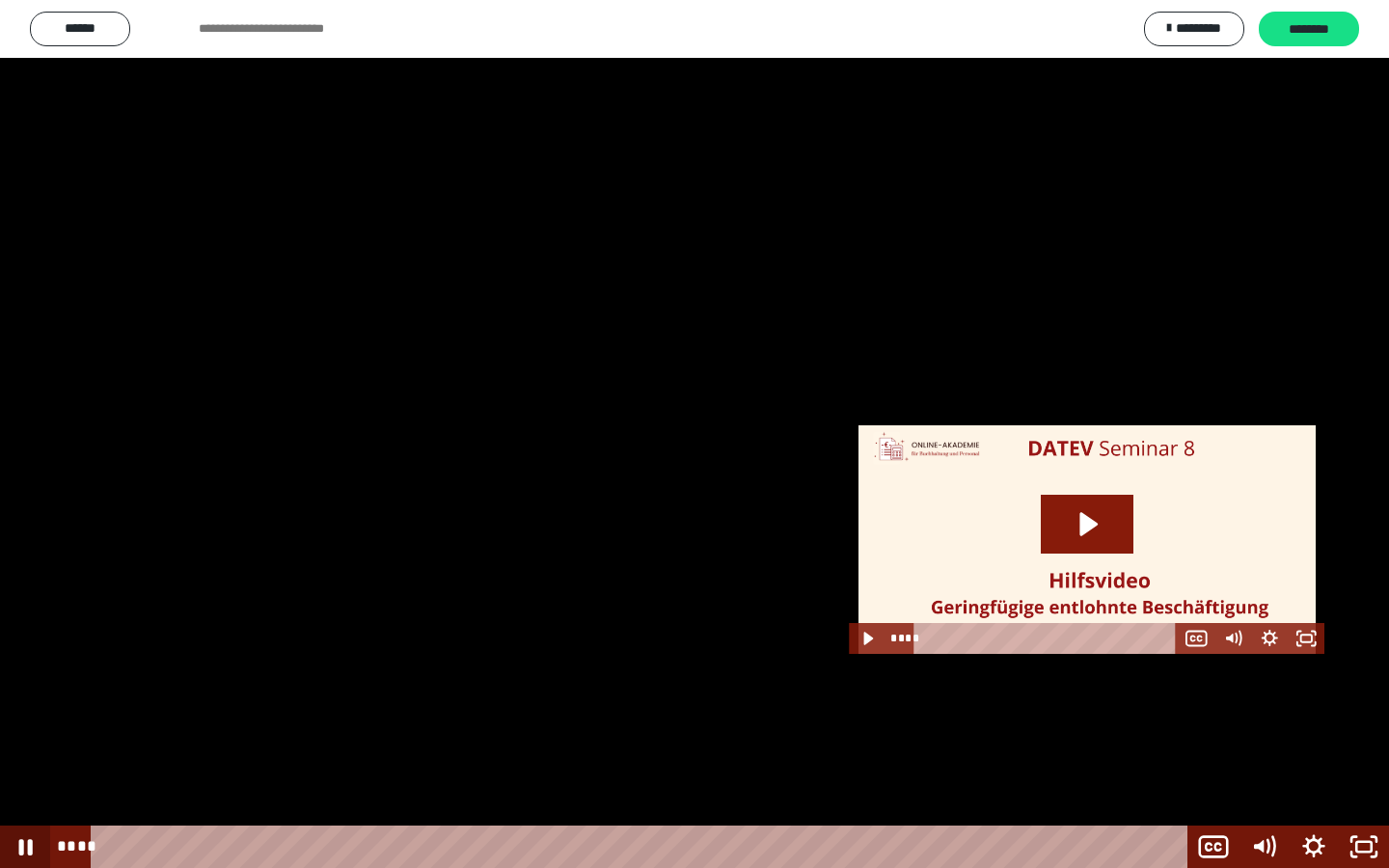 type 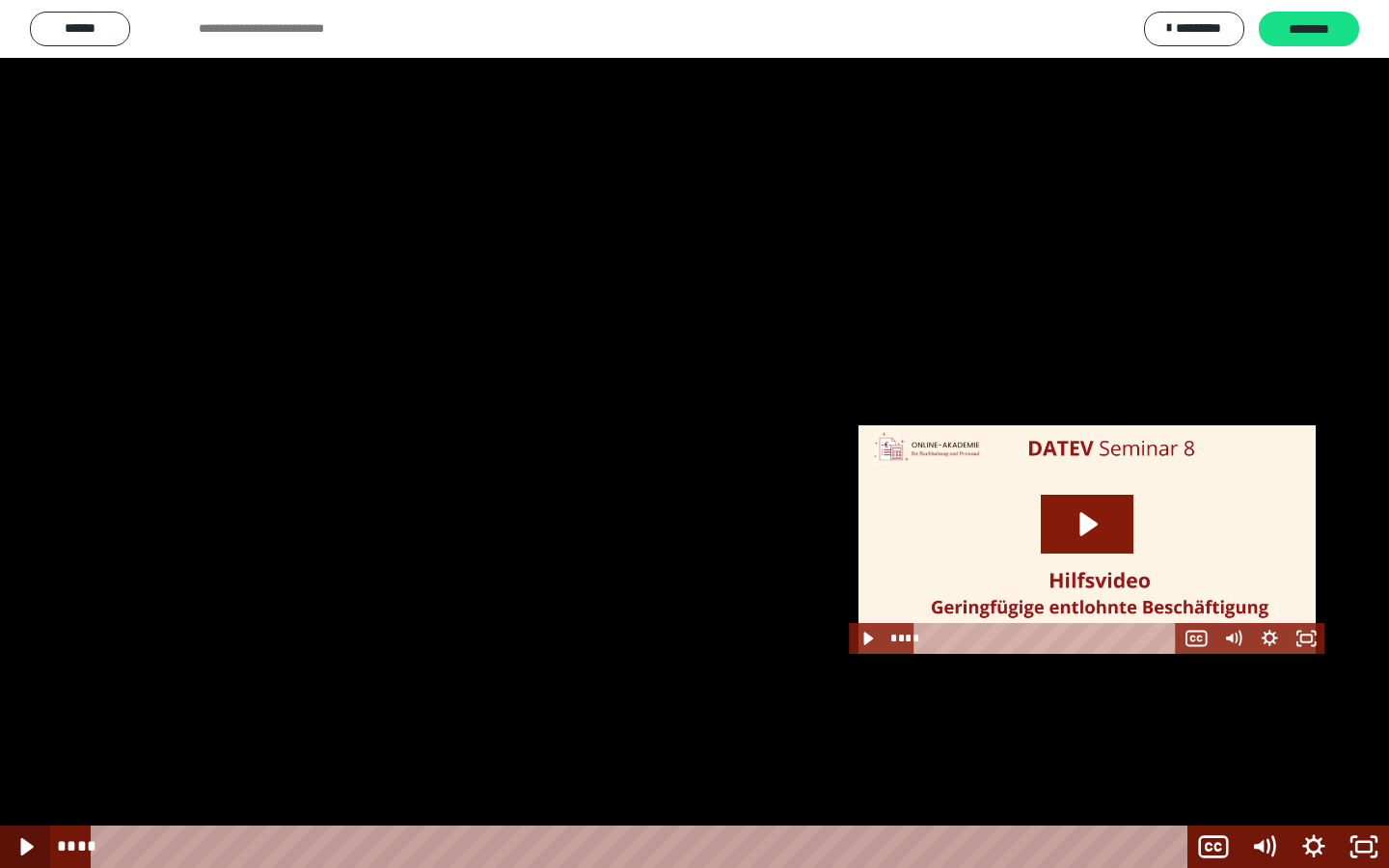 click 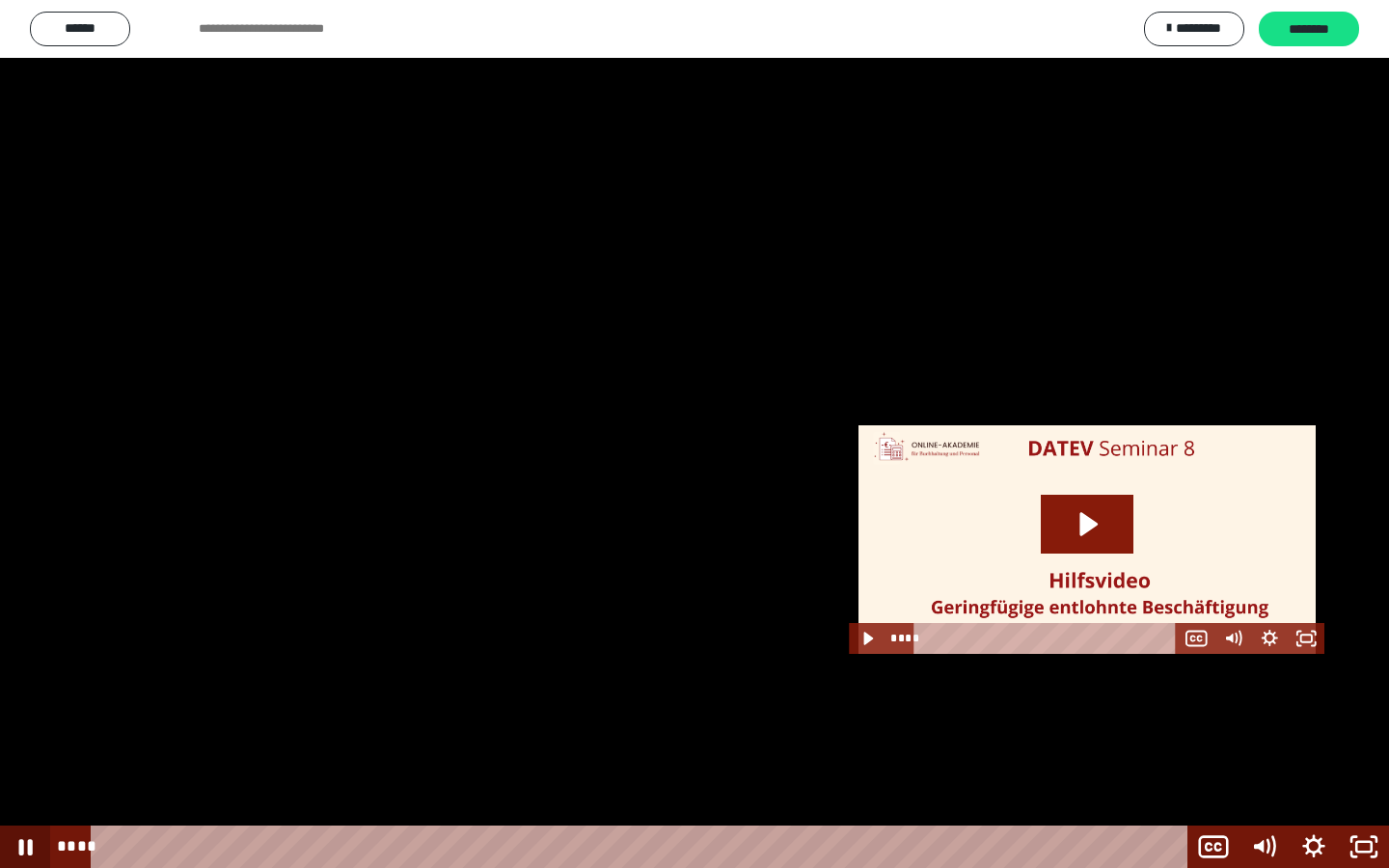 click 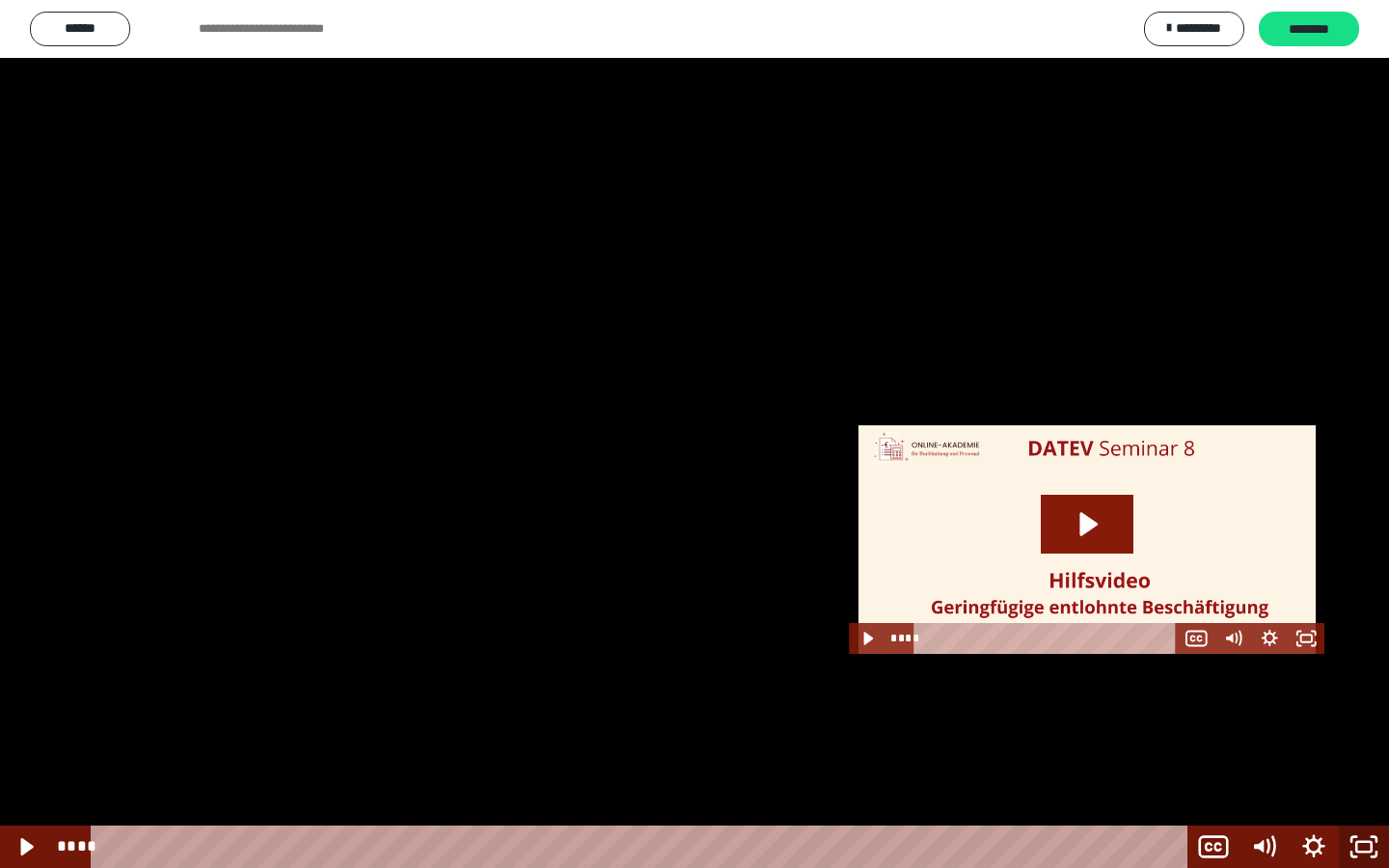 click 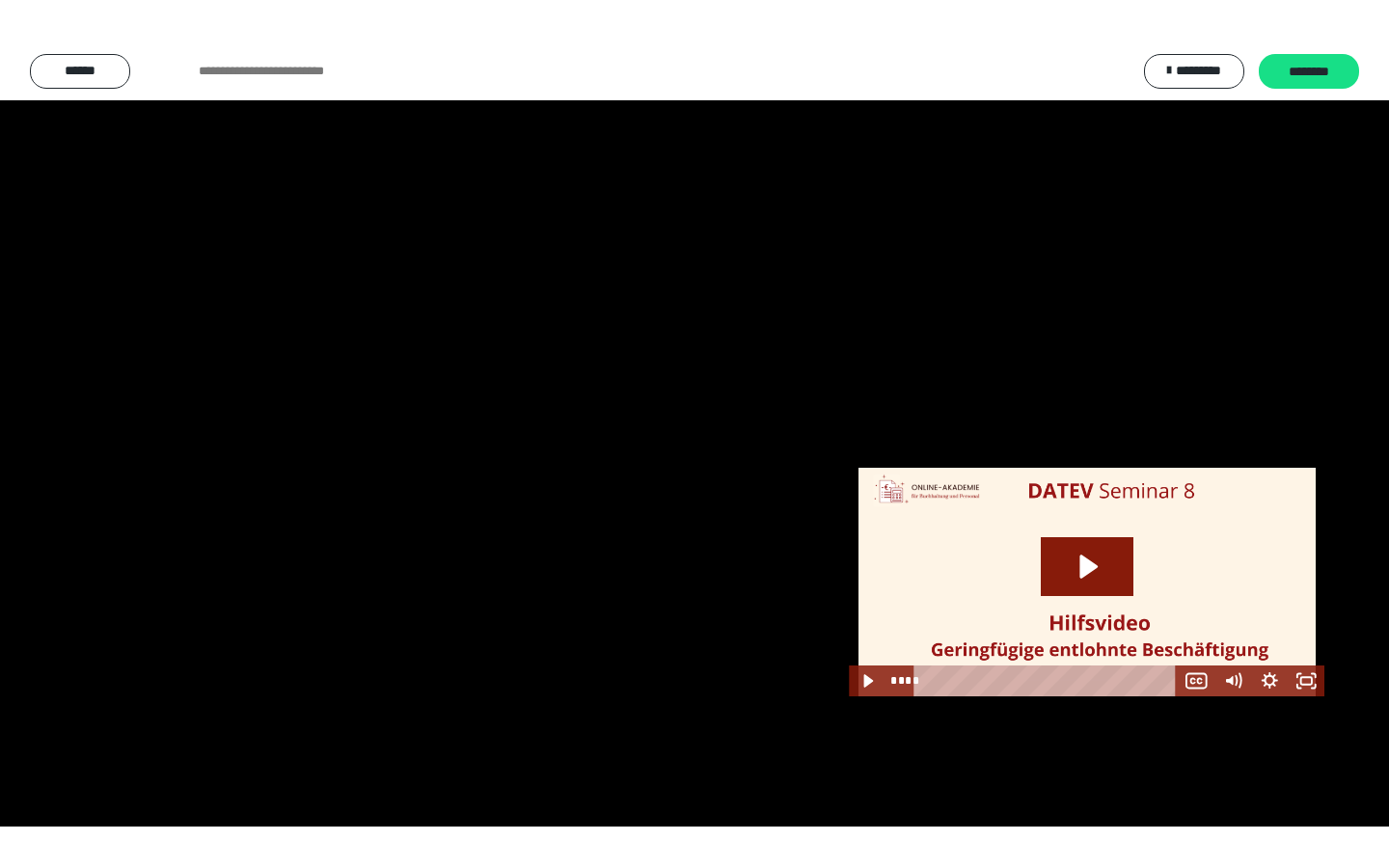 scroll, scrollTop: 2374, scrollLeft: 0, axis: vertical 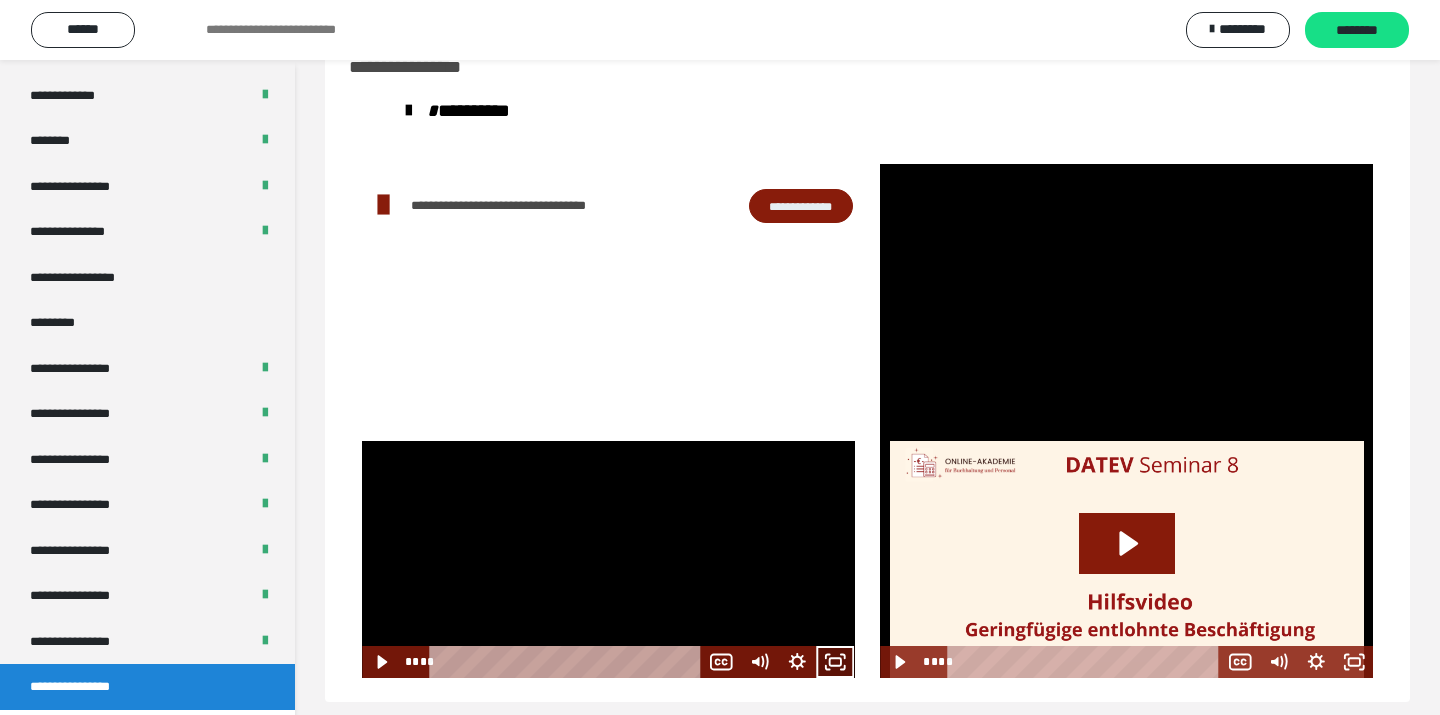 click 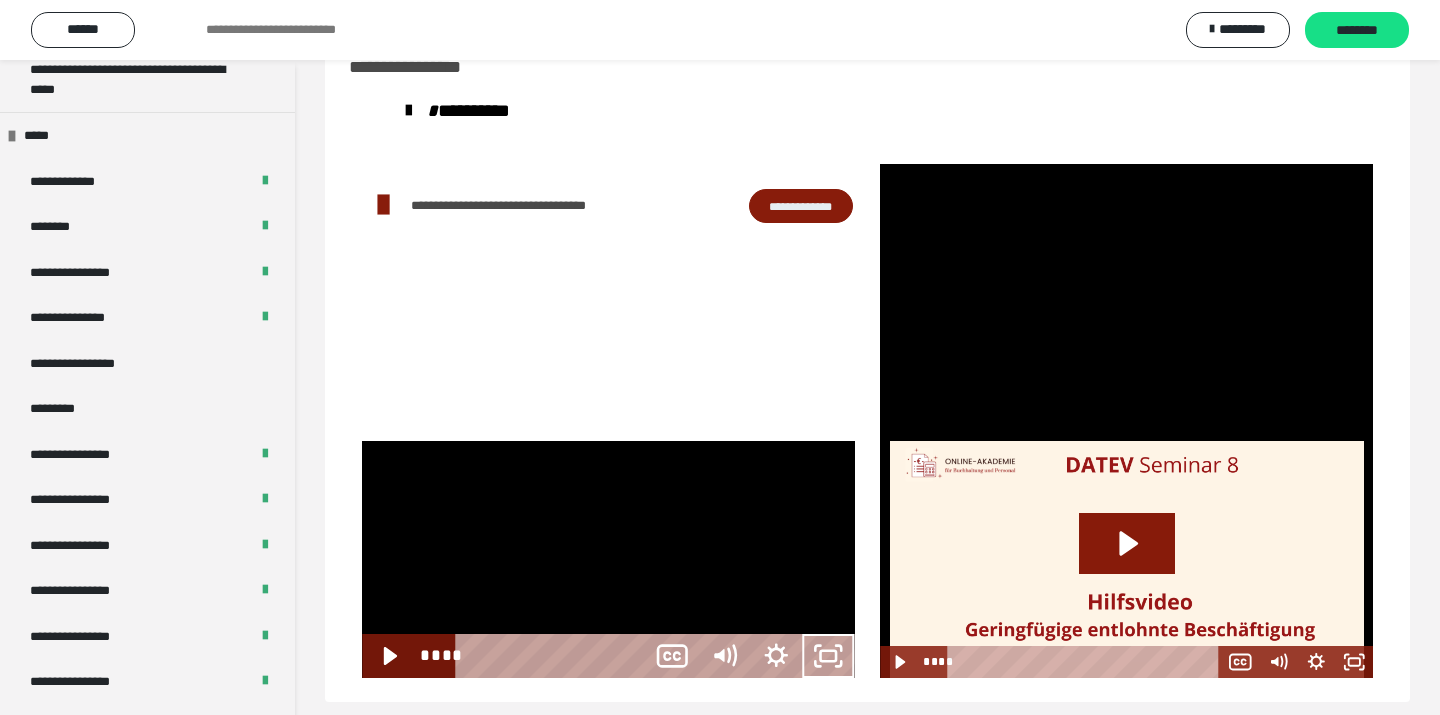 scroll, scrollTop: 2277, scrollLeft: 0, axis: vertical 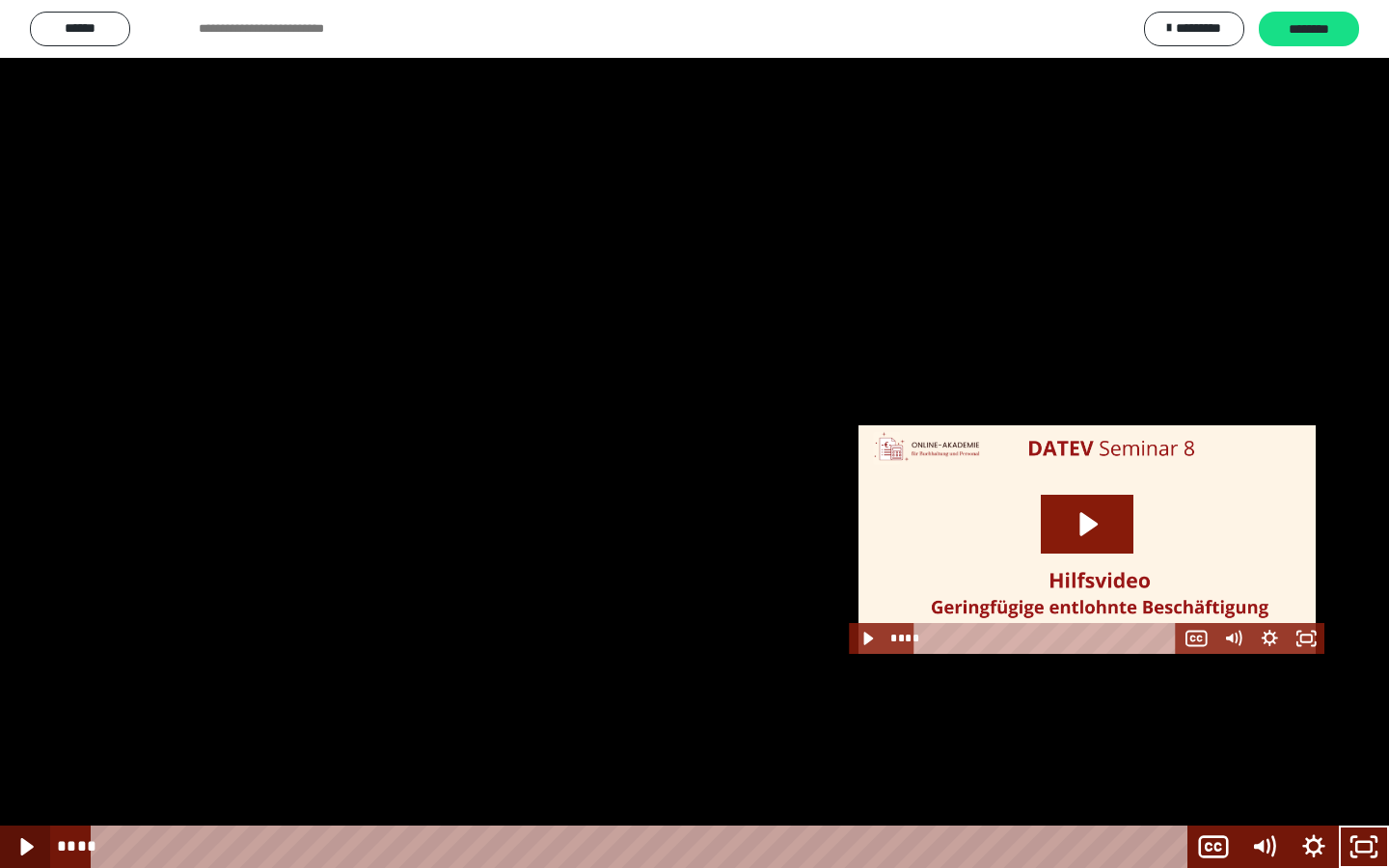 click 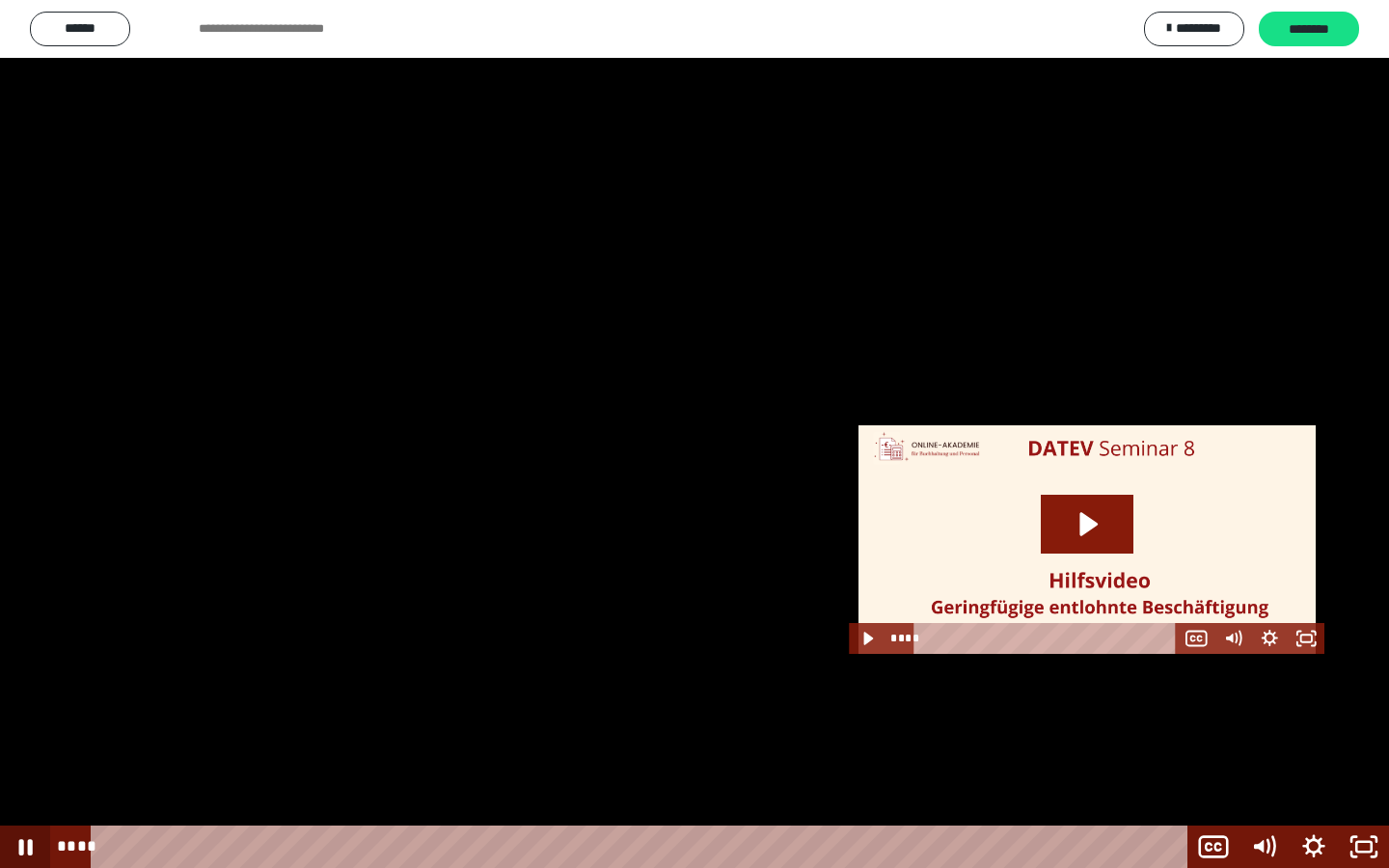 click 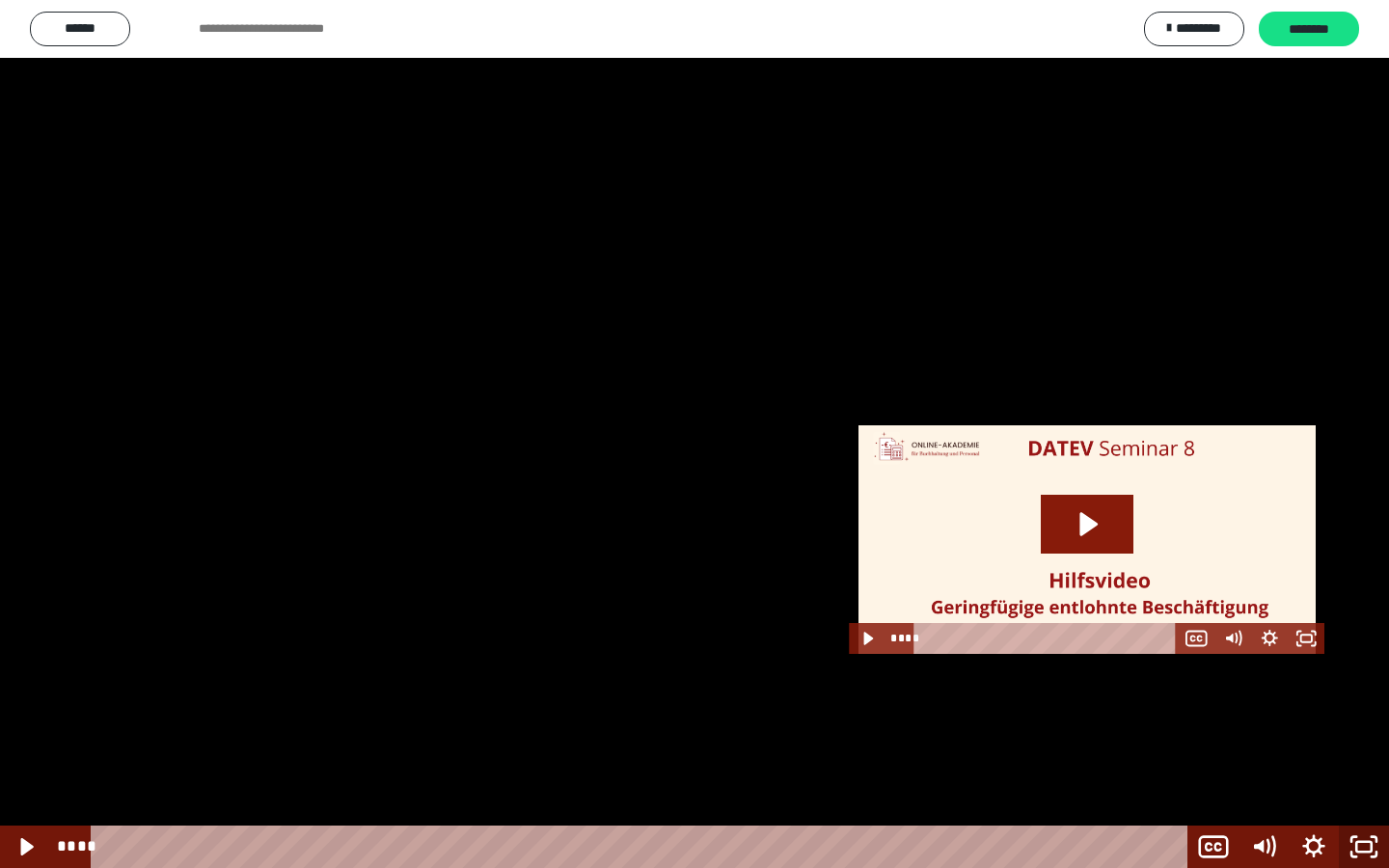 click 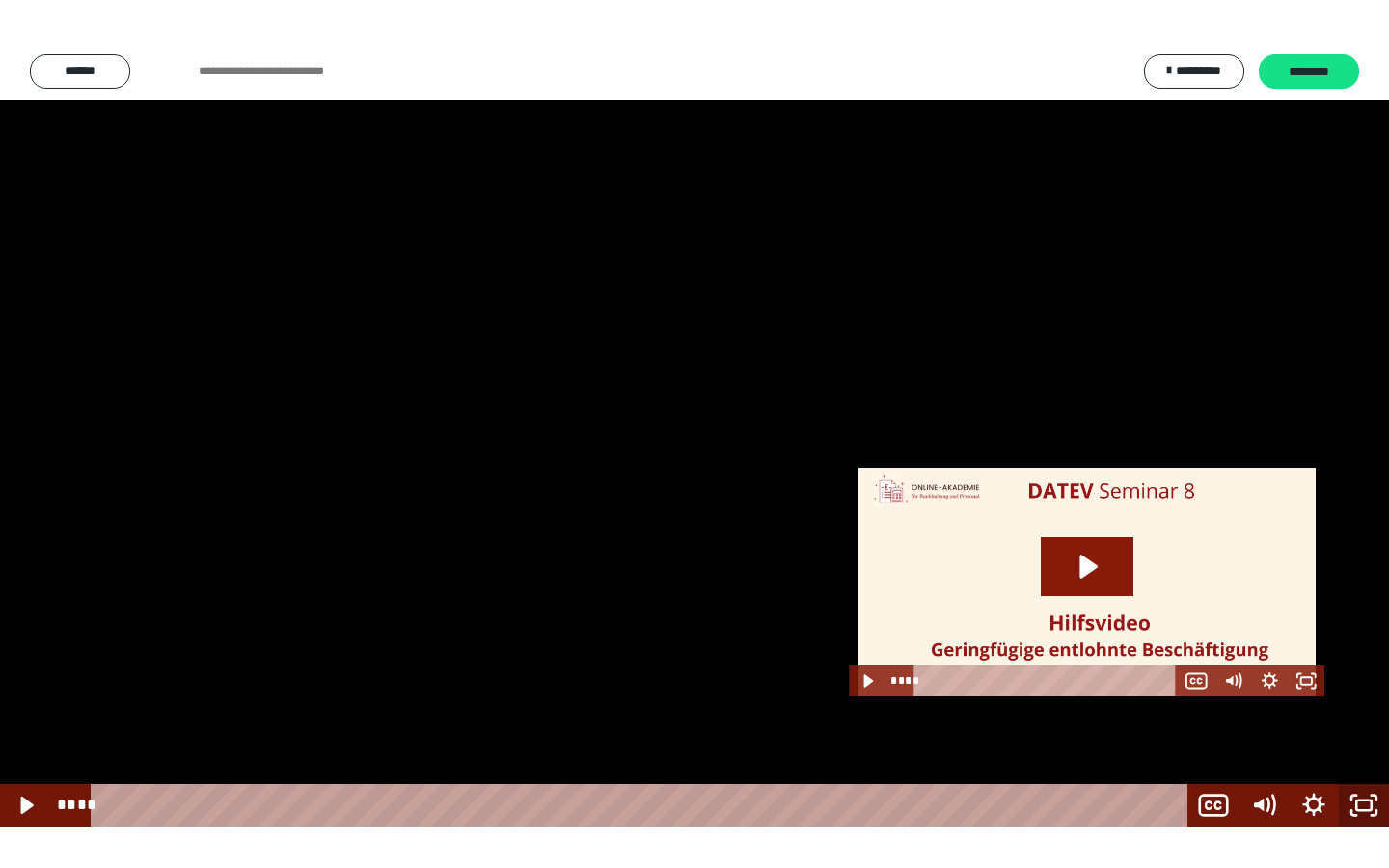 scroll, scrollTop: 2374, scrollLeft: 0, axis: vertical 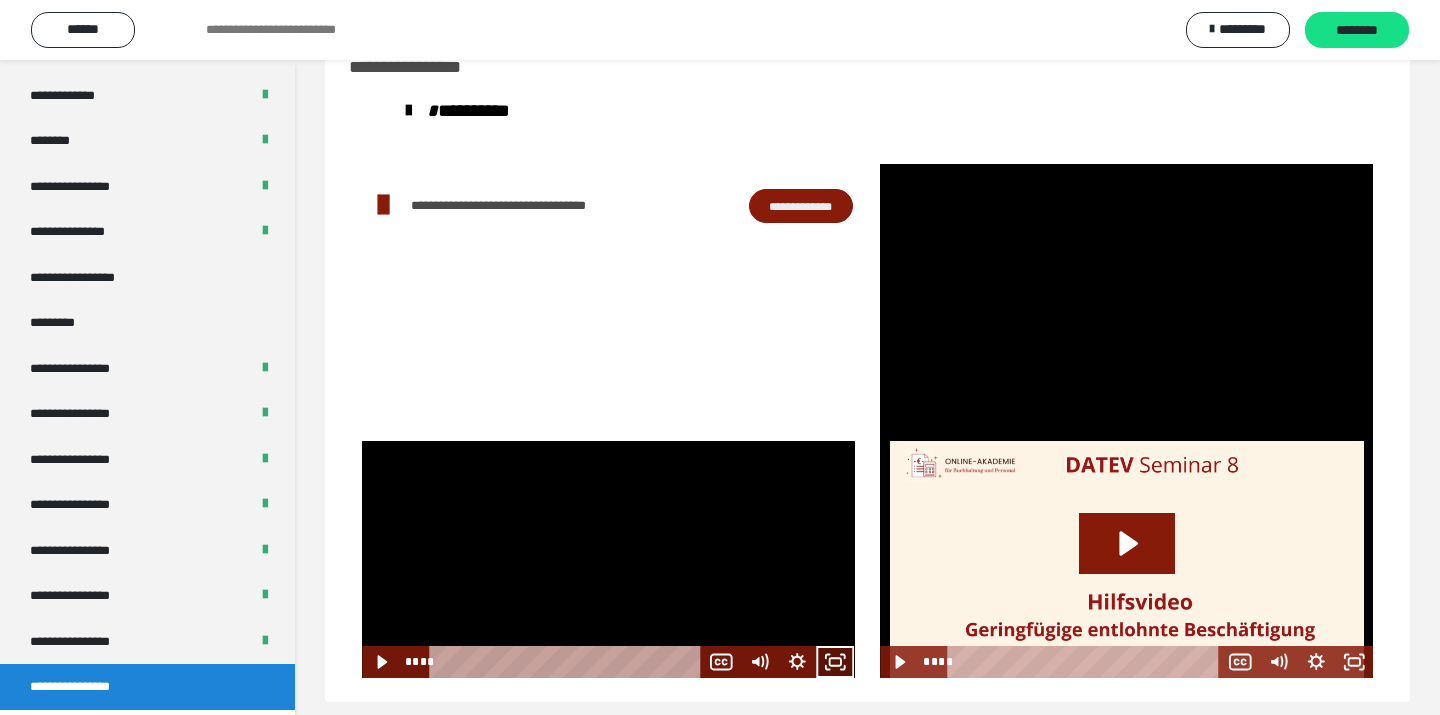 click 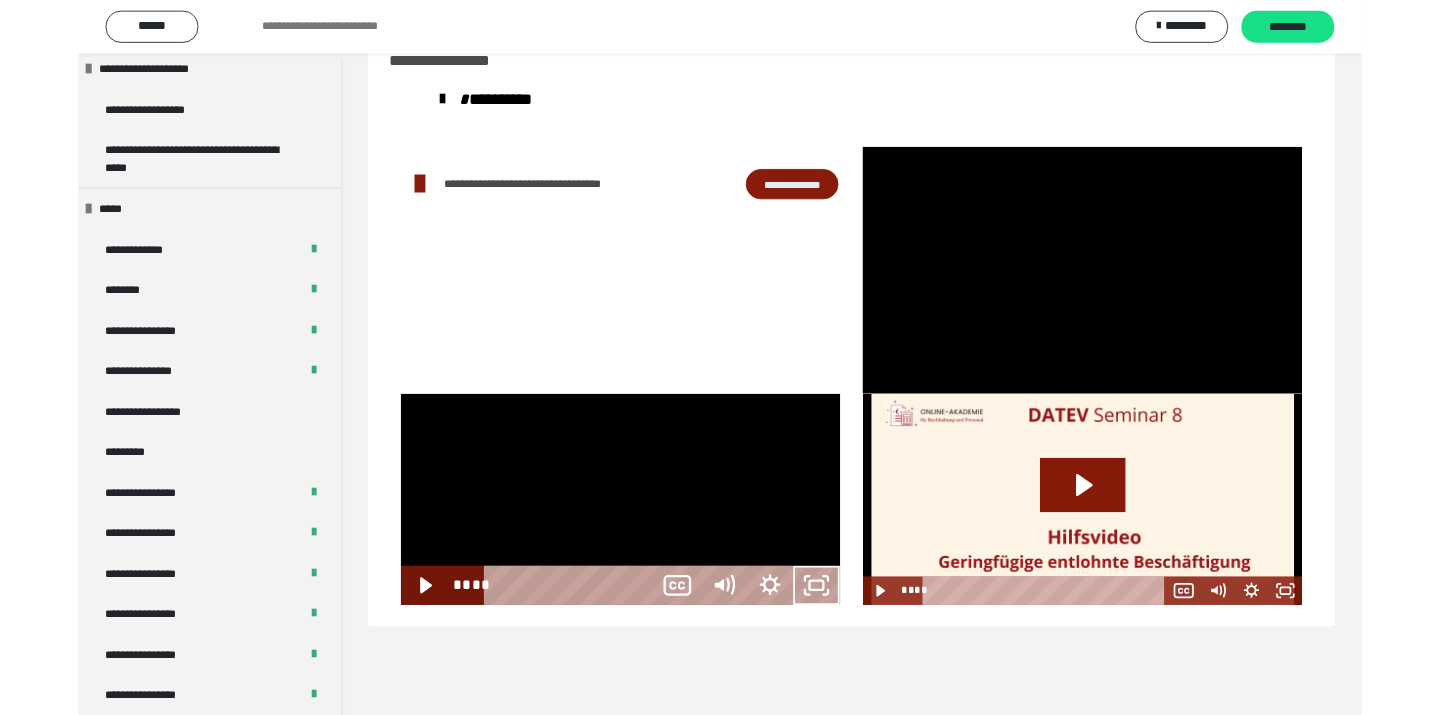 scroll, scrollTop: 2277, scrollLeft: 0, axis: vertical 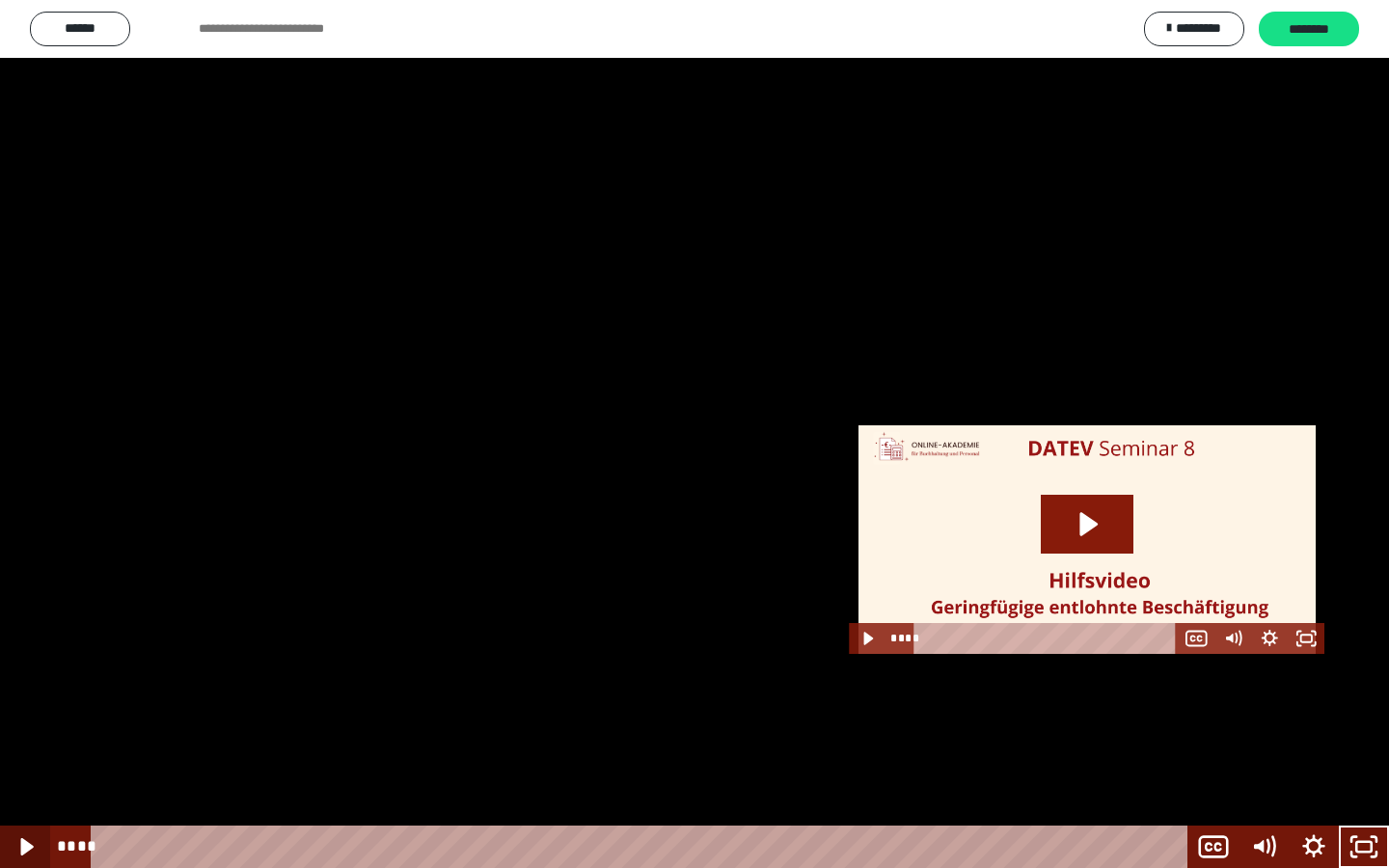 click 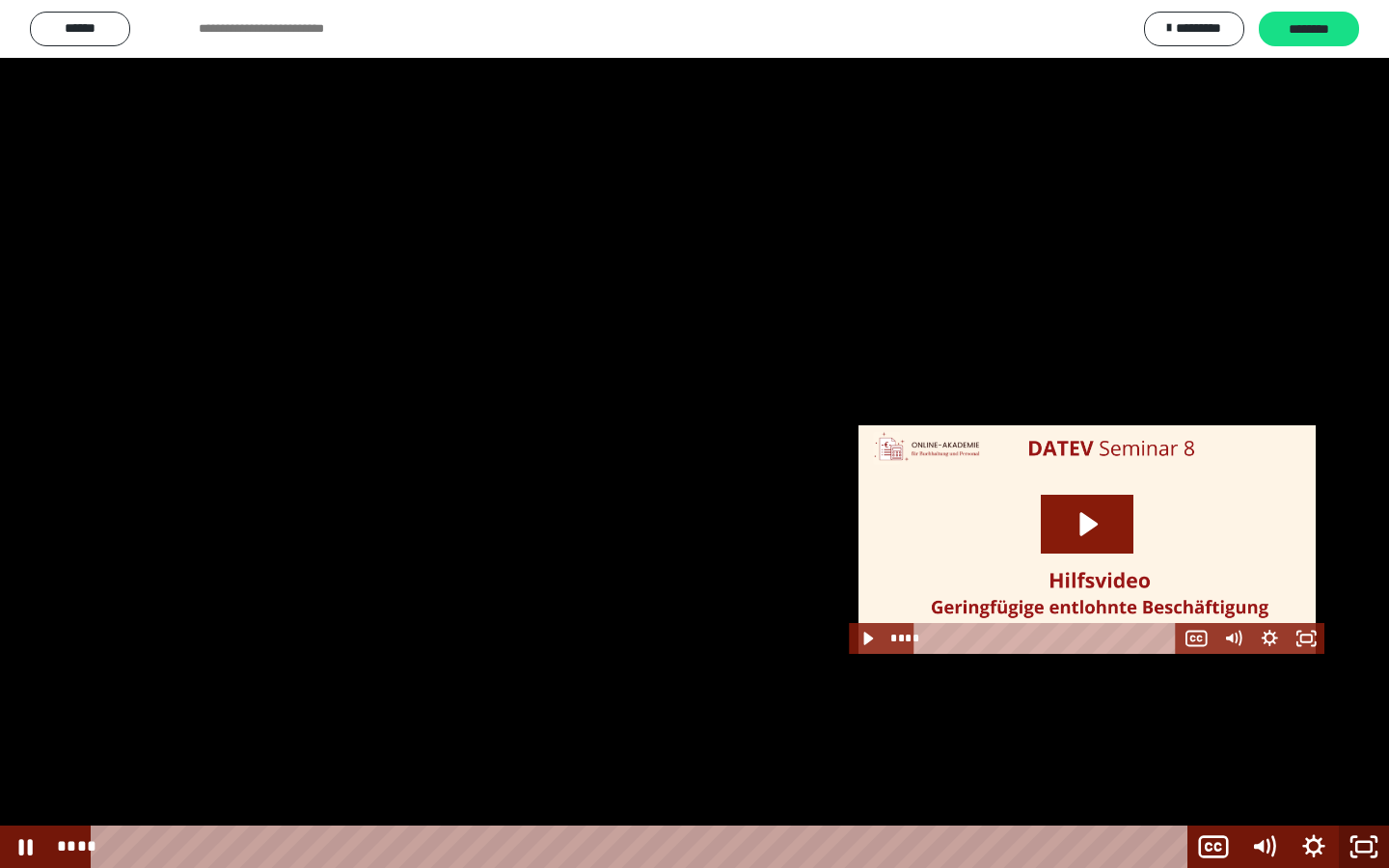 click 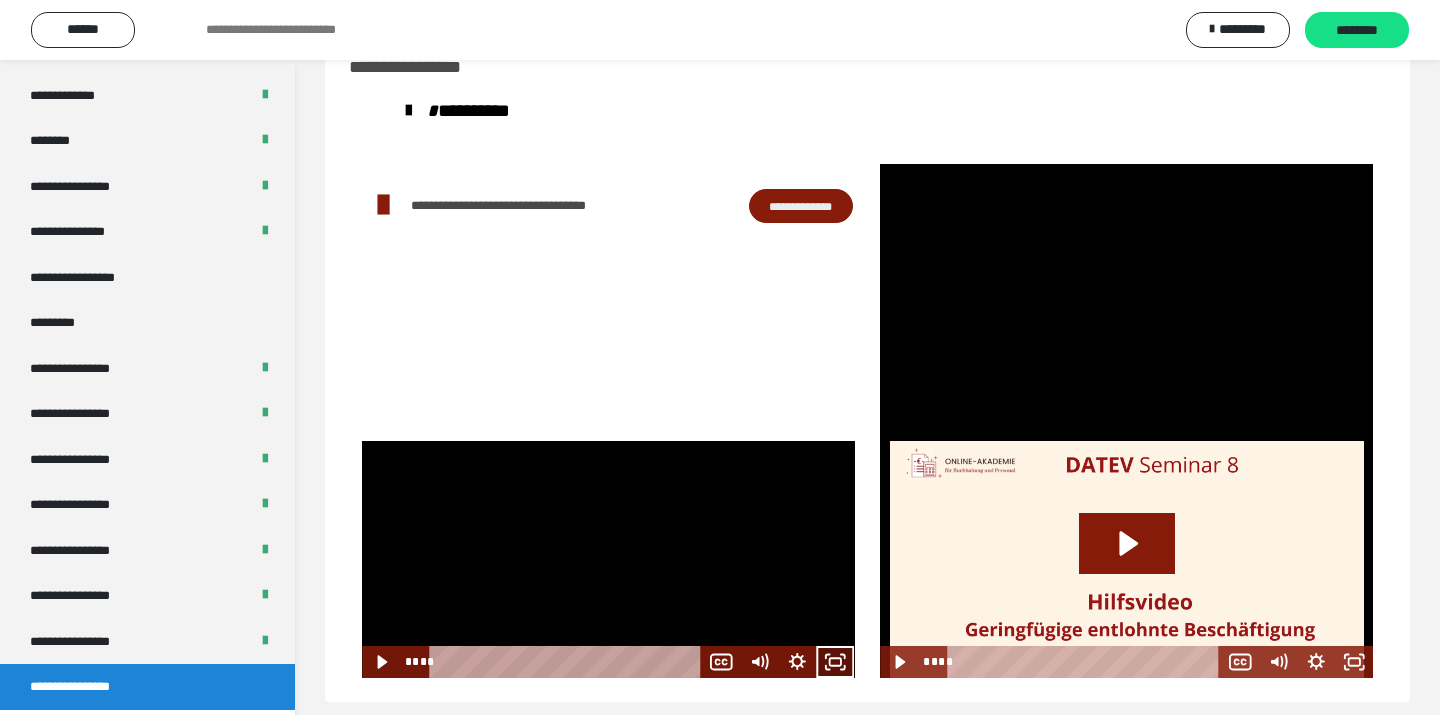 click 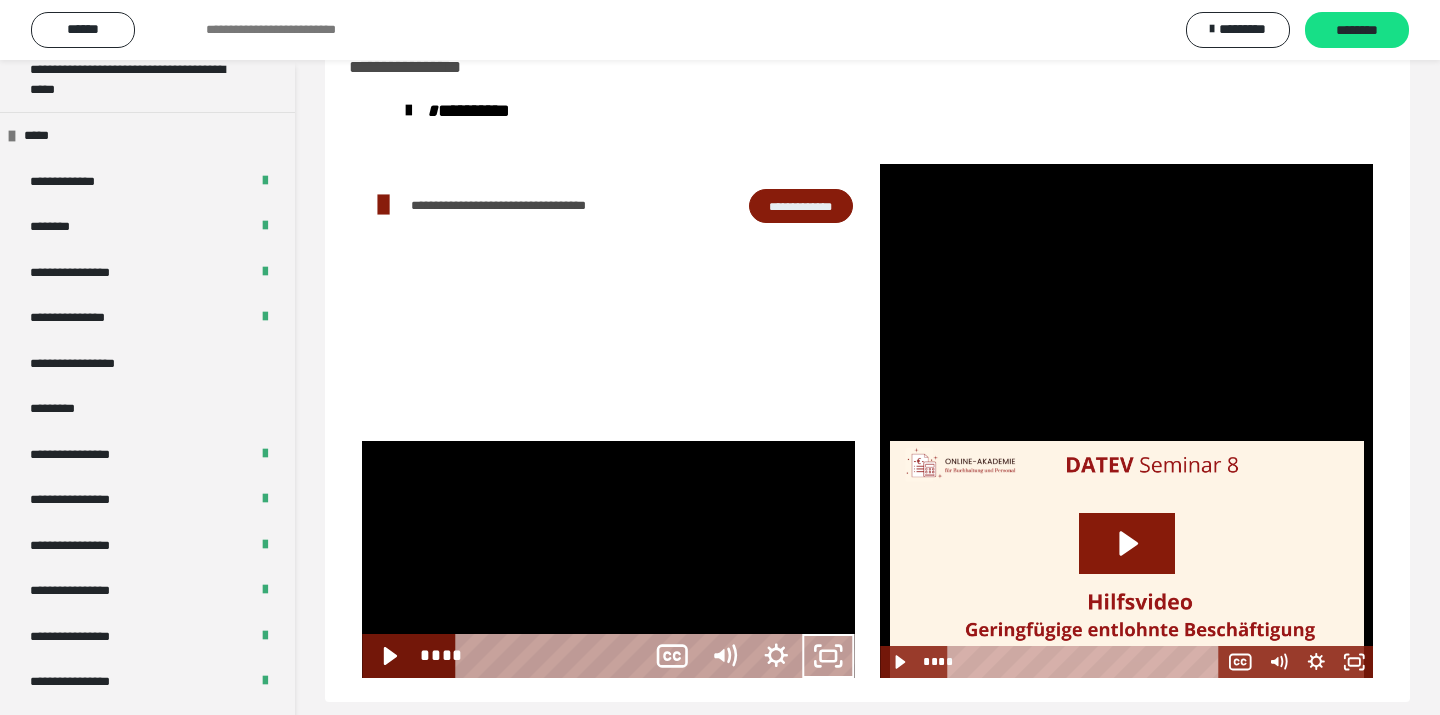 scroll, scrollTop: 2277, scrollLeft: 0, axis: vertical 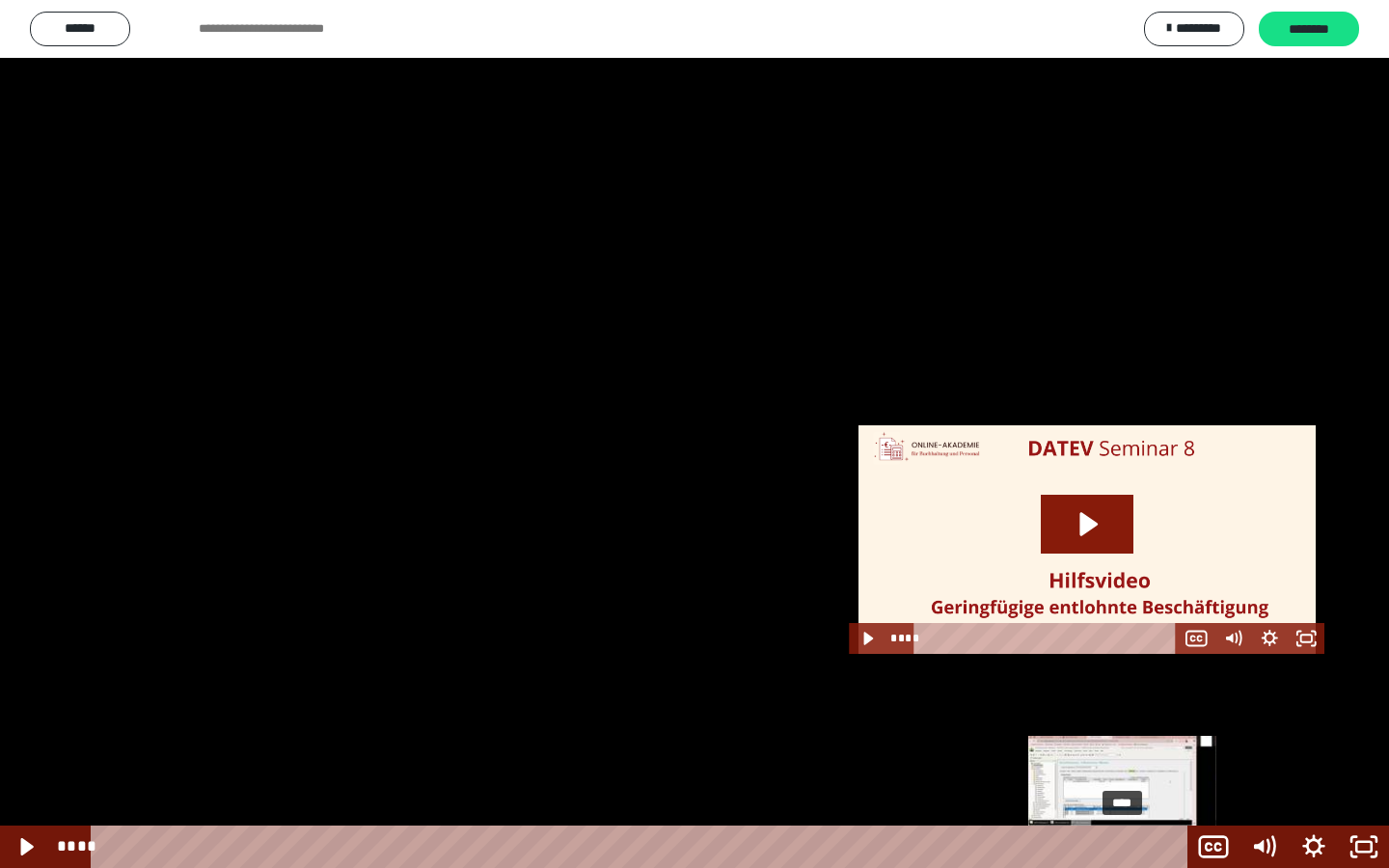 click on "****" at bounding box center [642, 847] 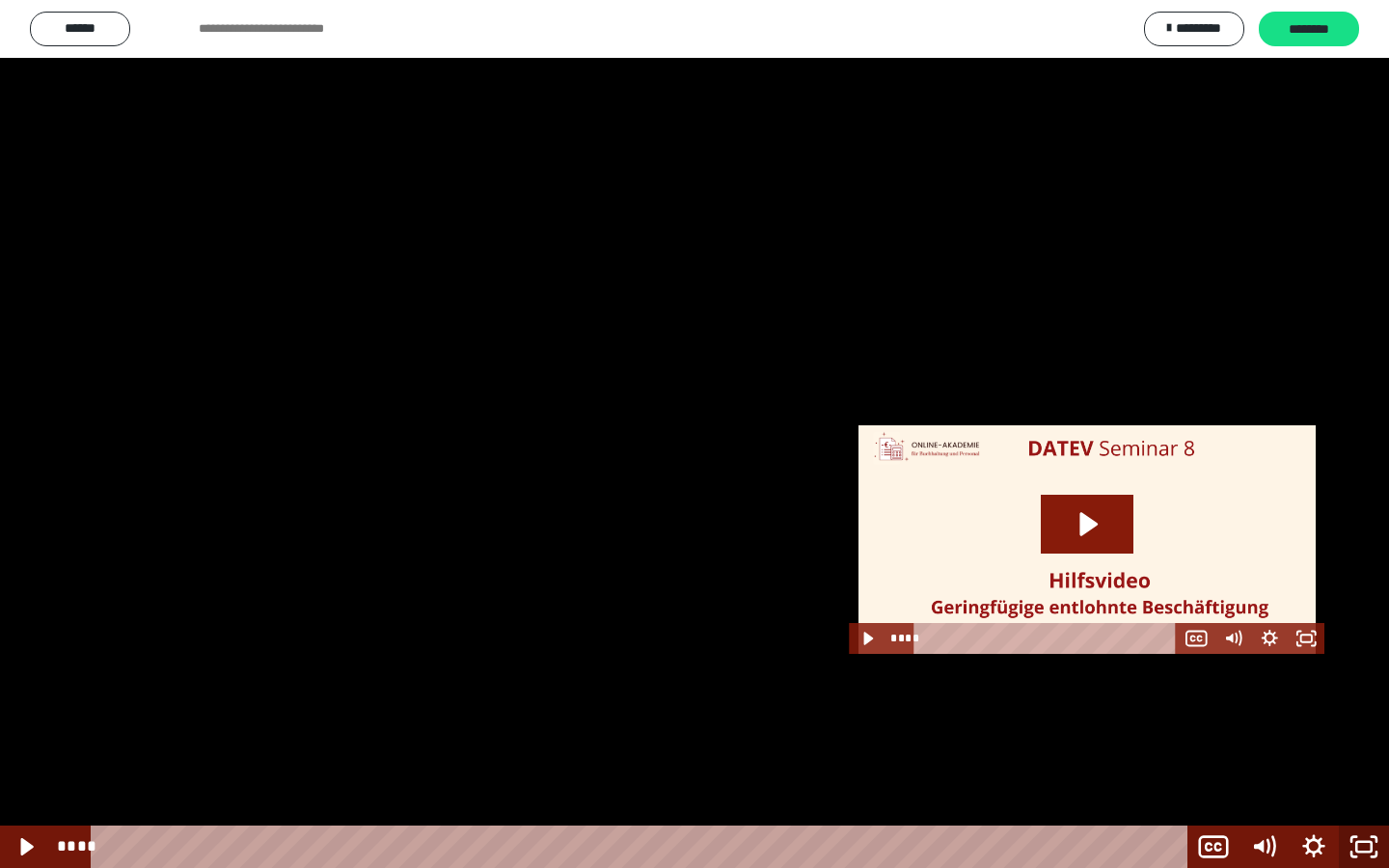 click 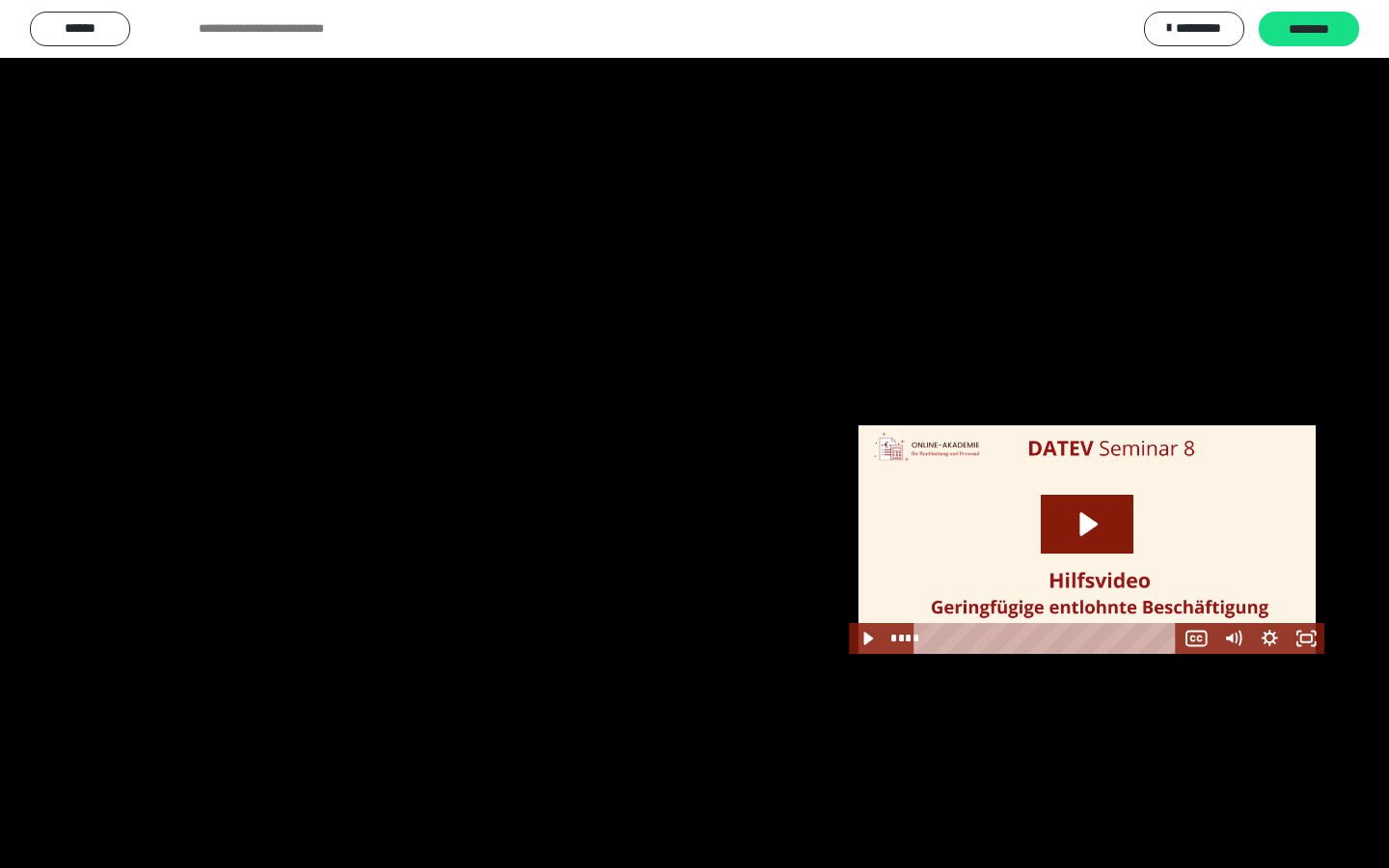 scroll, scrollTop: 2374, scrollLeft: 0, axis: vertical 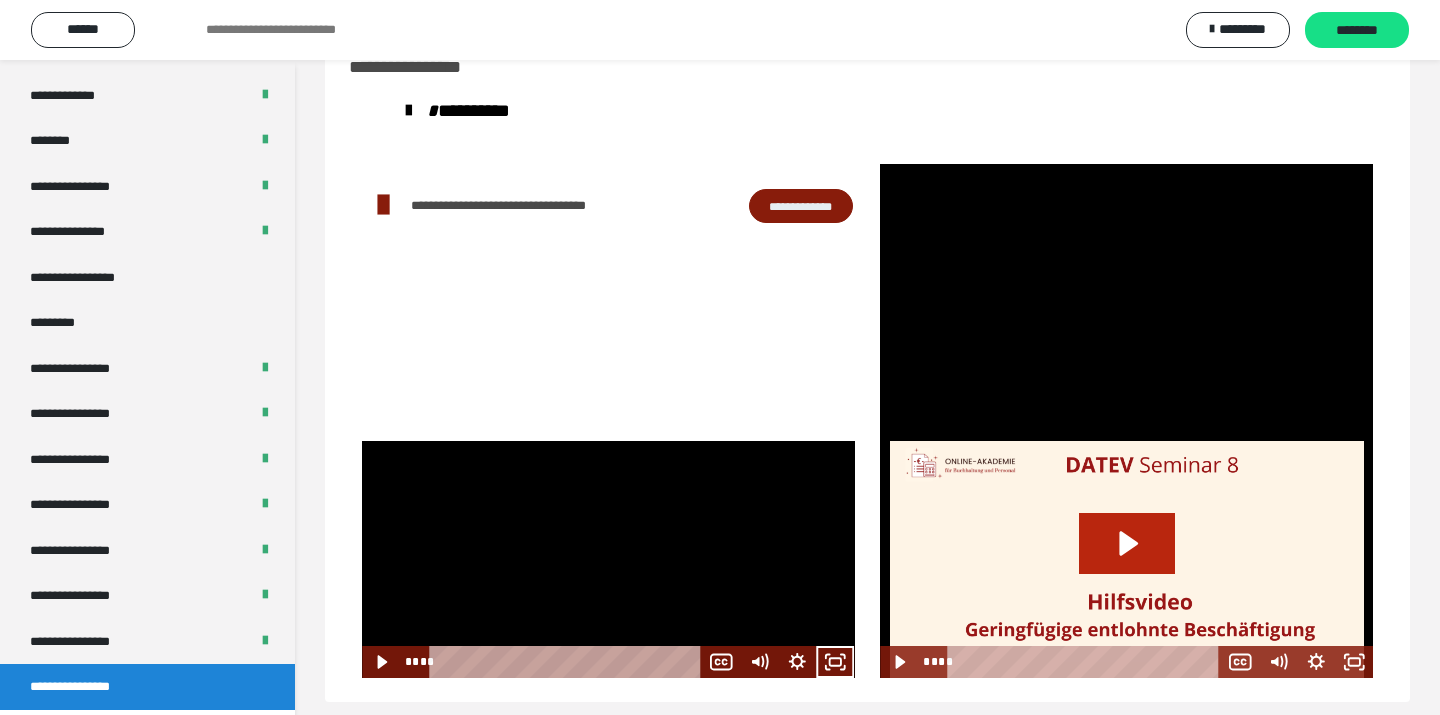 click 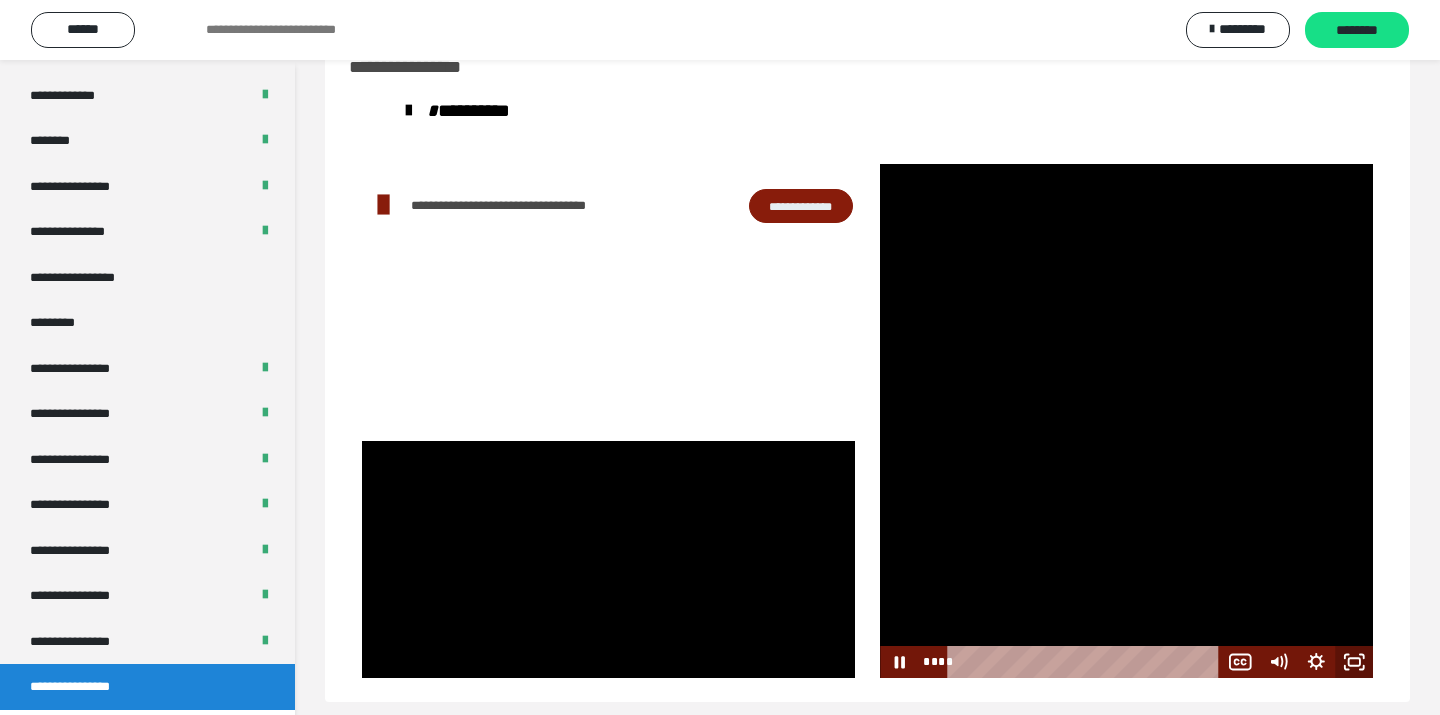 click 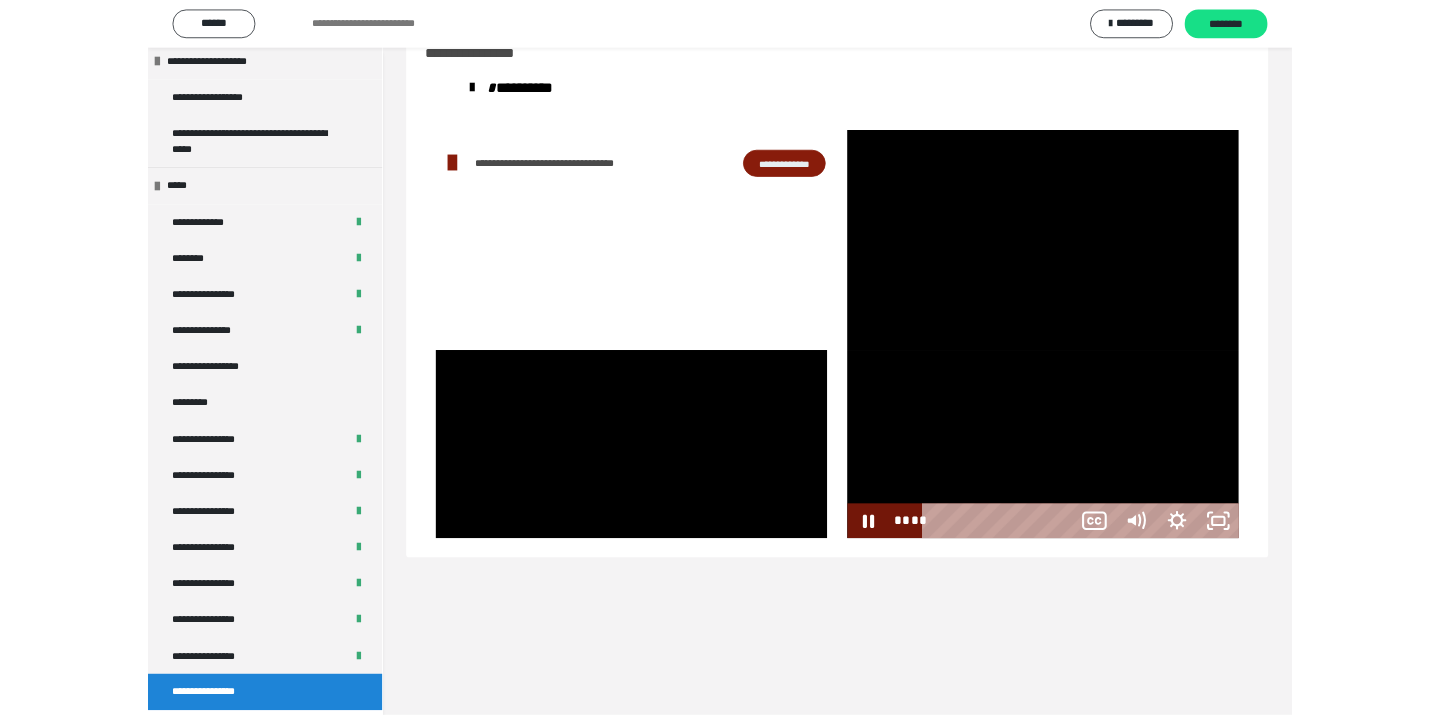 scroll, scrollTop: 2277, scrollLeft: 0, axis: vertical 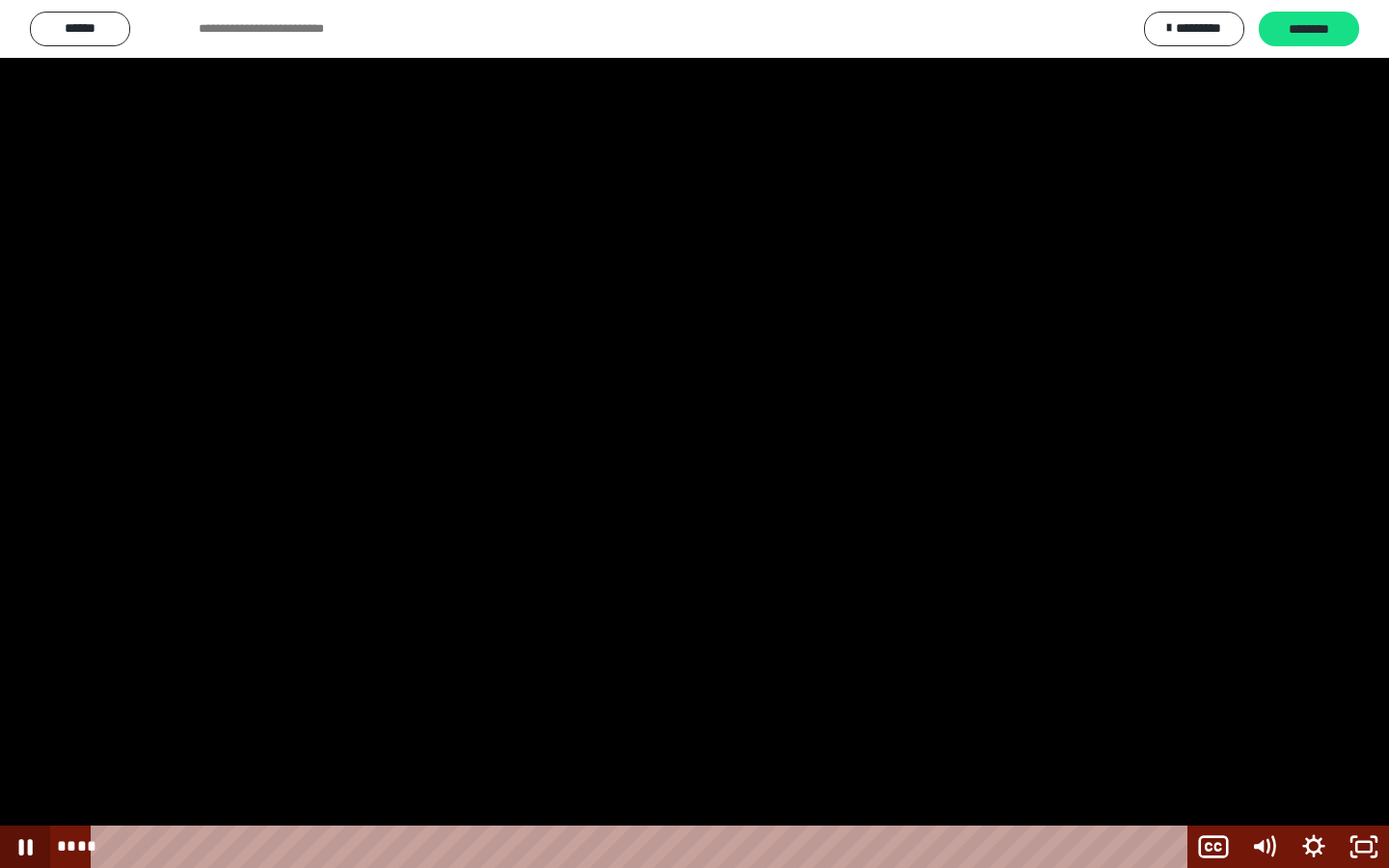 click 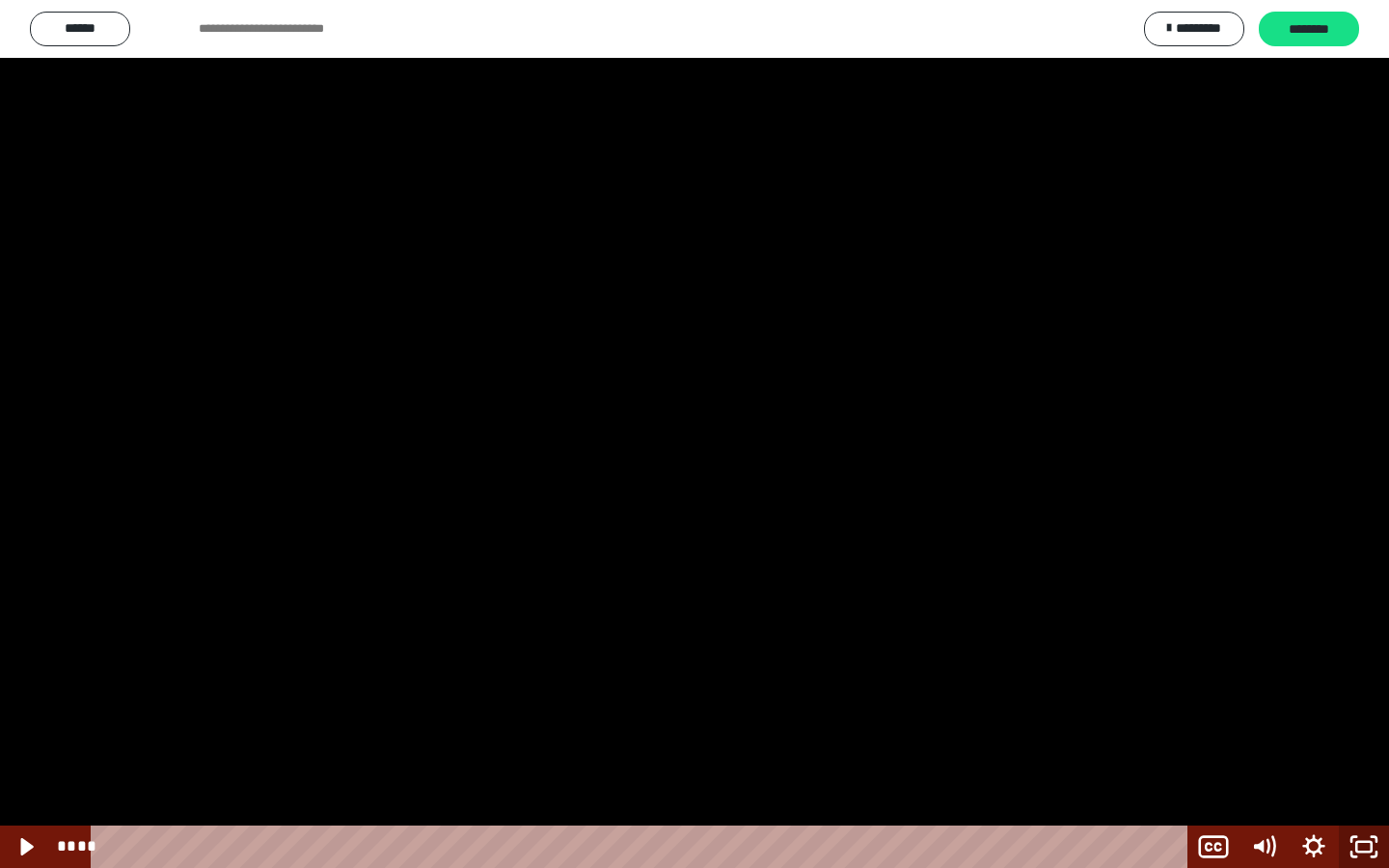 click 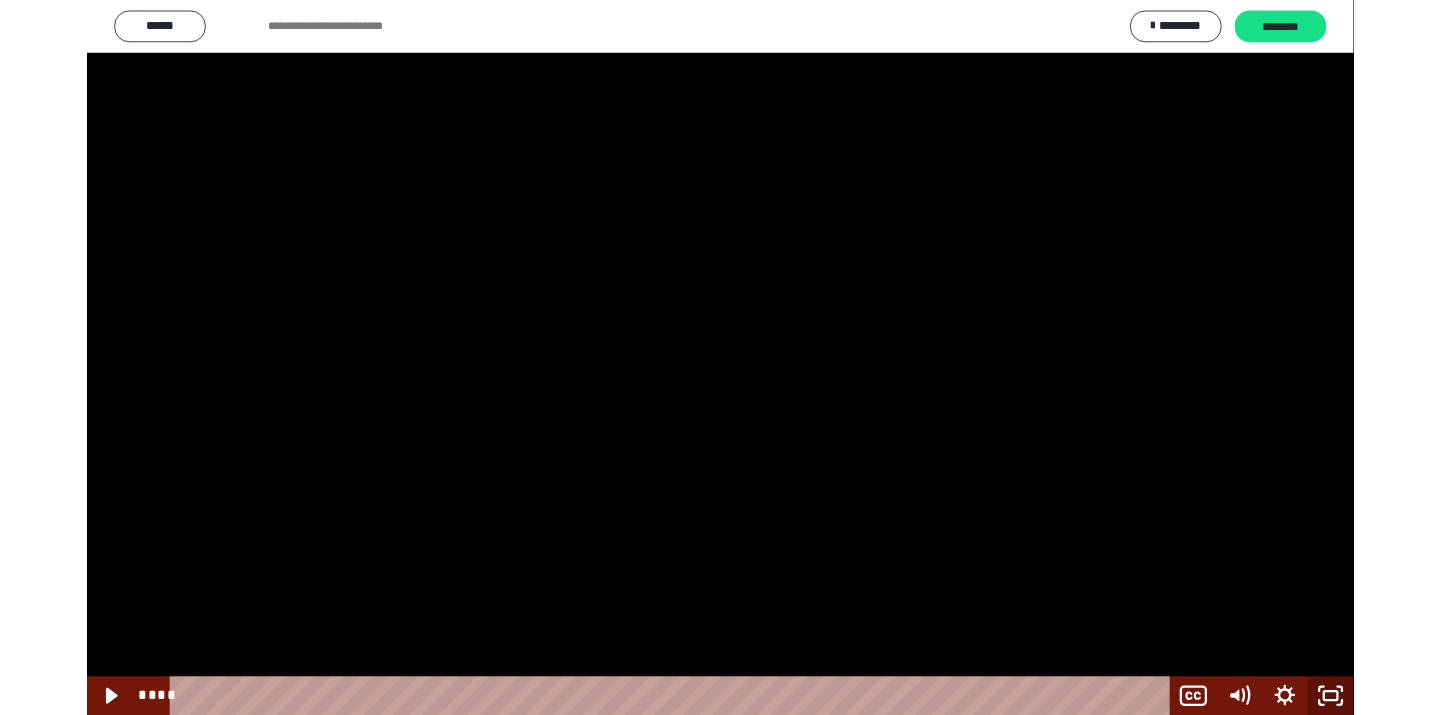 scroll, scrollTop: 2462, scrollLeft: 0, axis: vertical 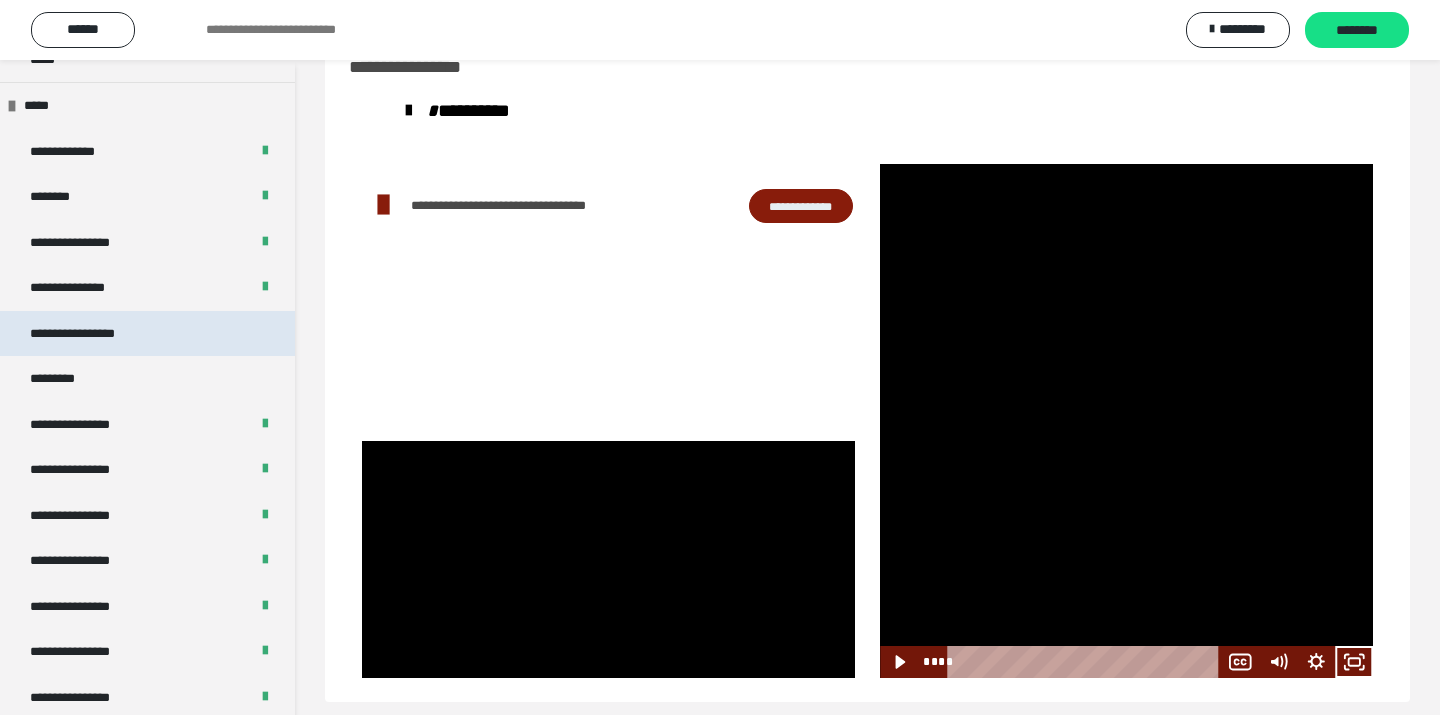 click on "**********" at bounding box center (93, 334) 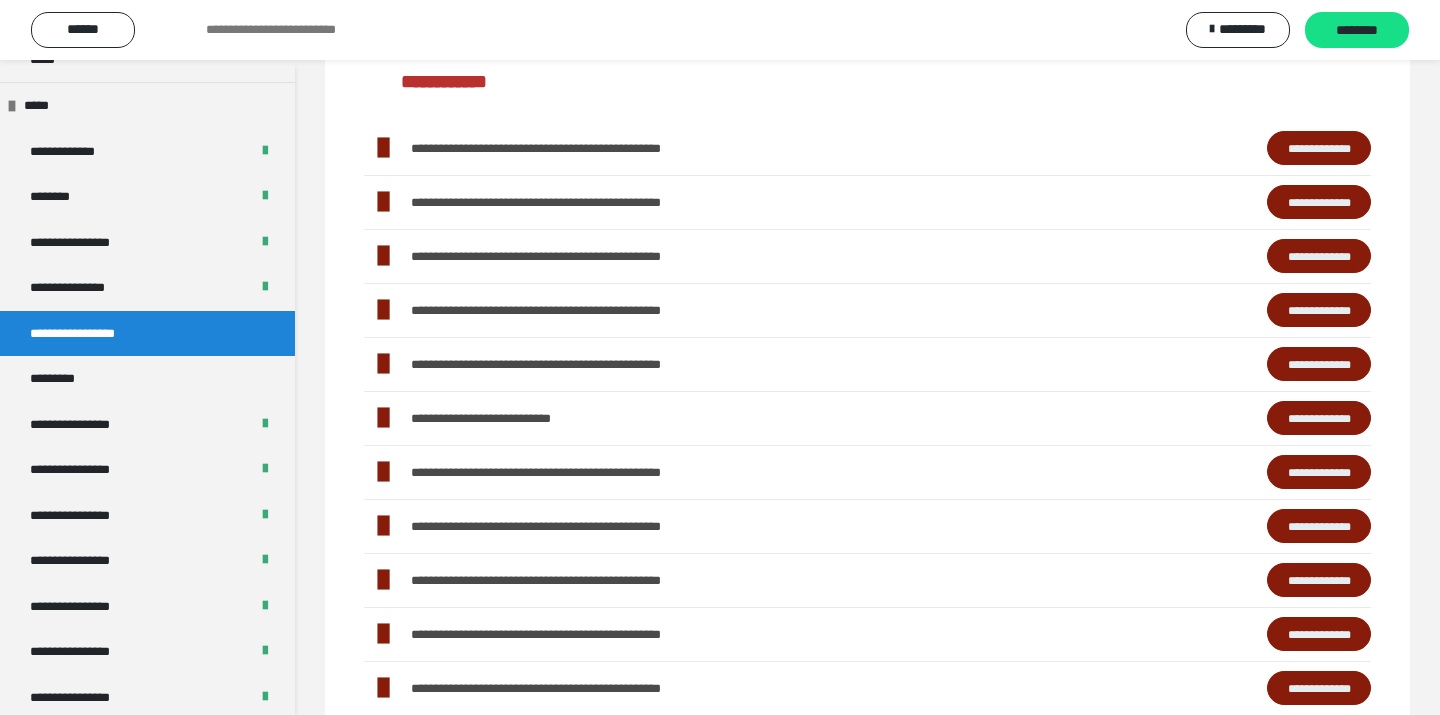 scroll, scrollTop: 340, scrollLeft: 0, axis: vertical 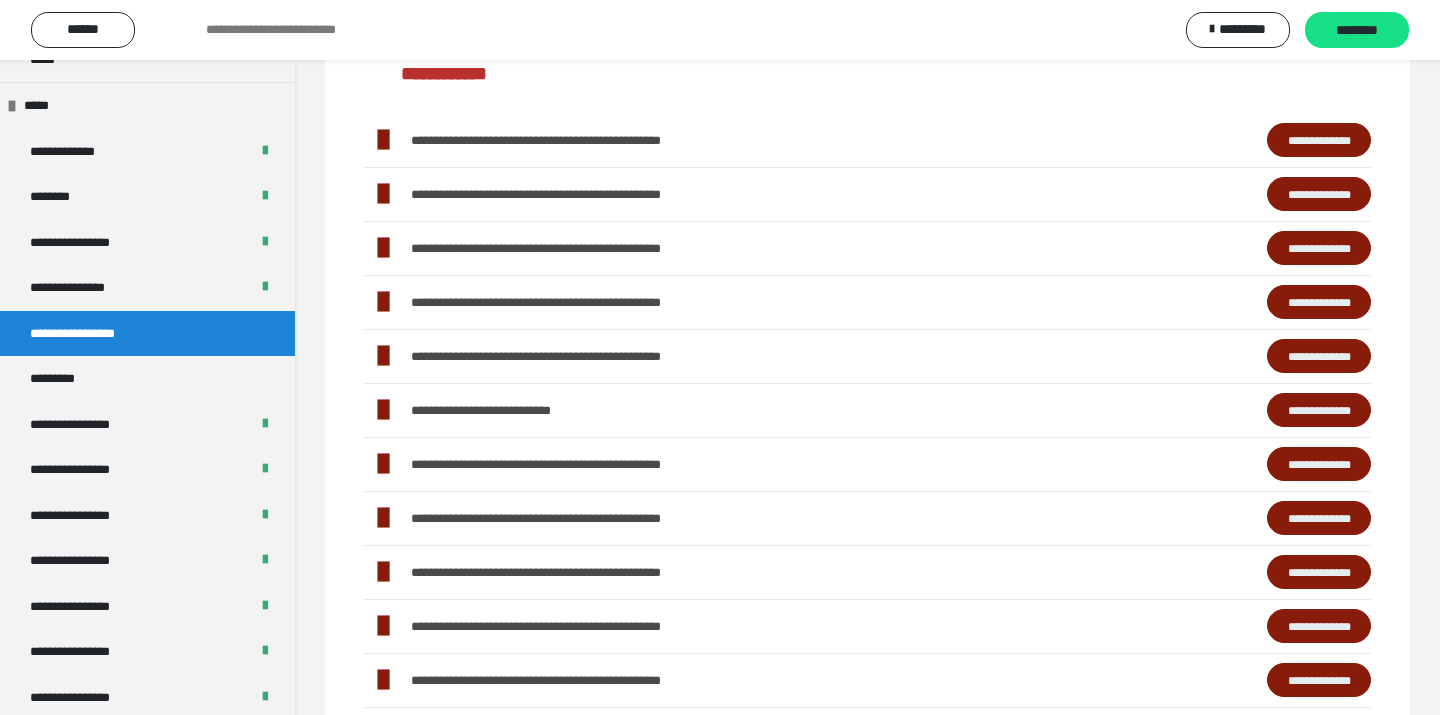 click on "**********" at bounding box center [1319, 572] 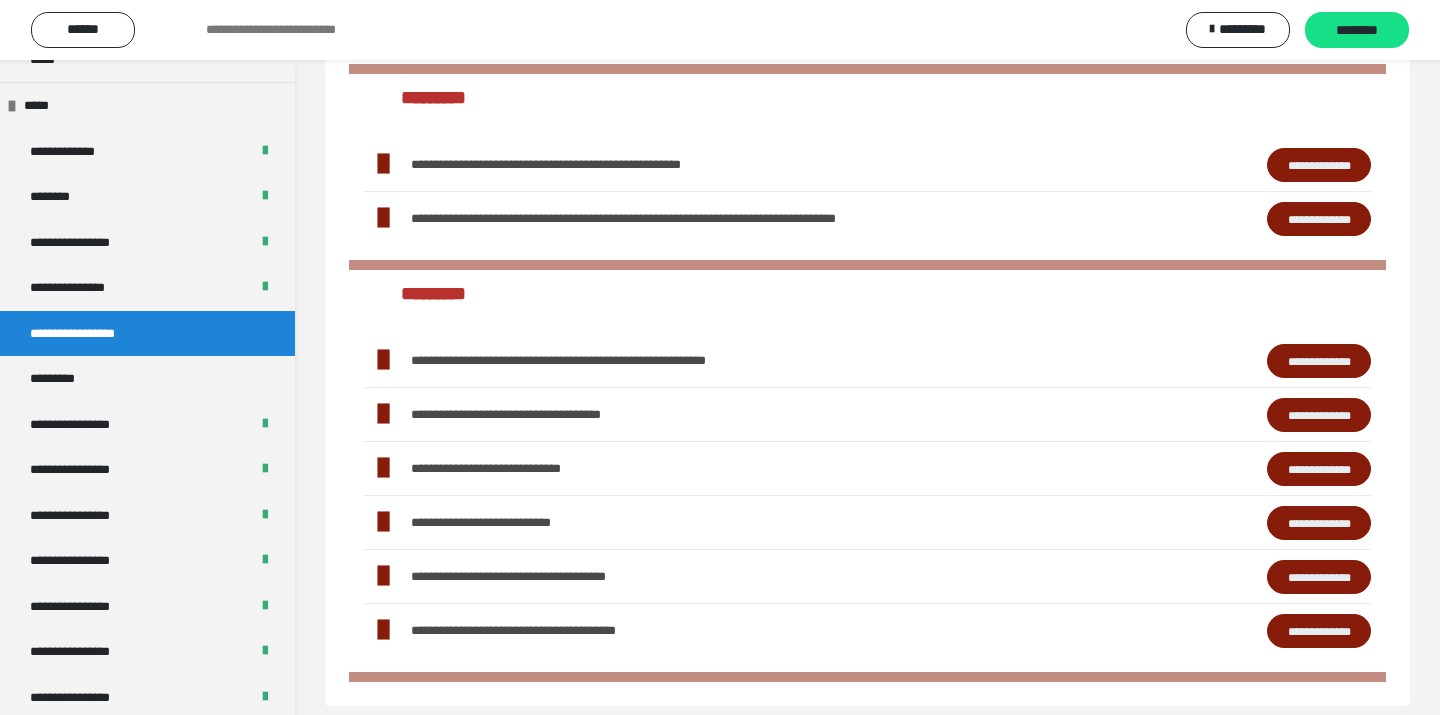 scroll, scrollTop: 2323, scrollLeft: 0, axis: vertical 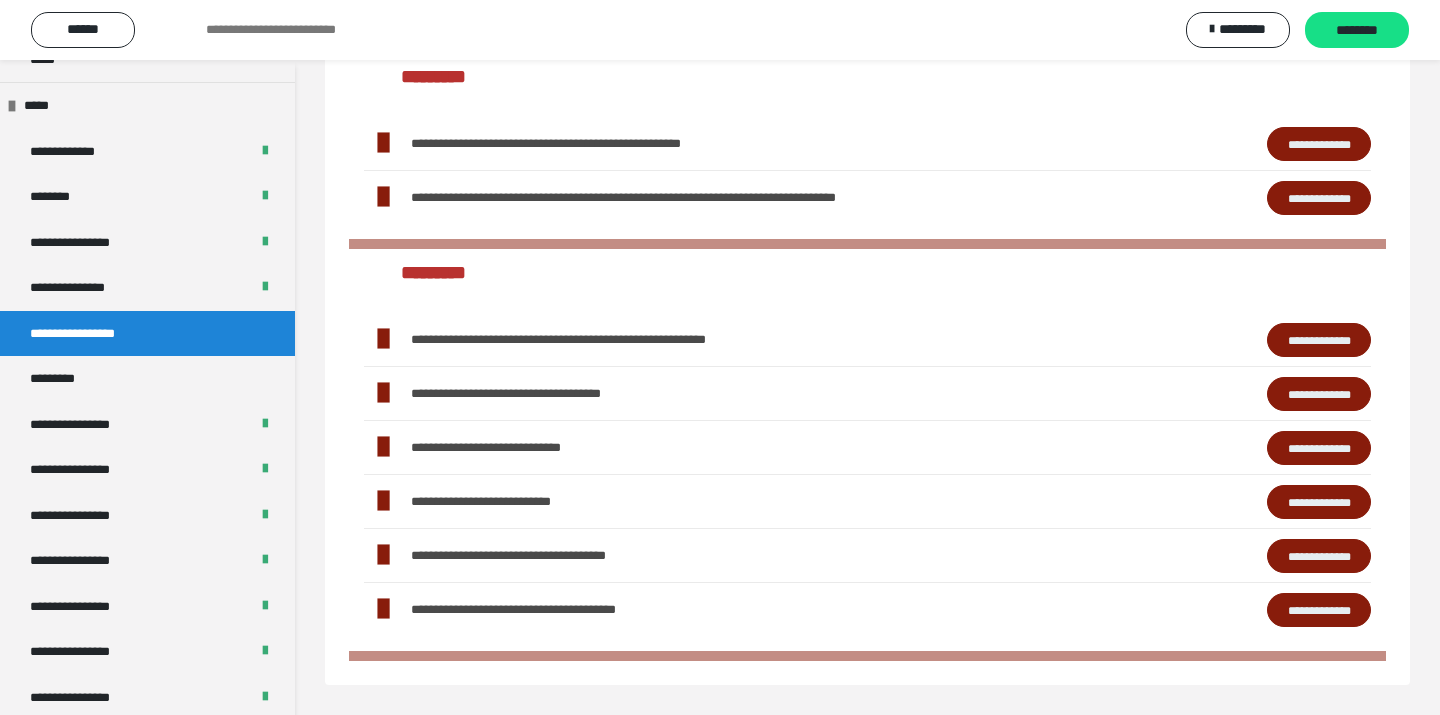 click on "**********" at bounding box center [1319, 340] 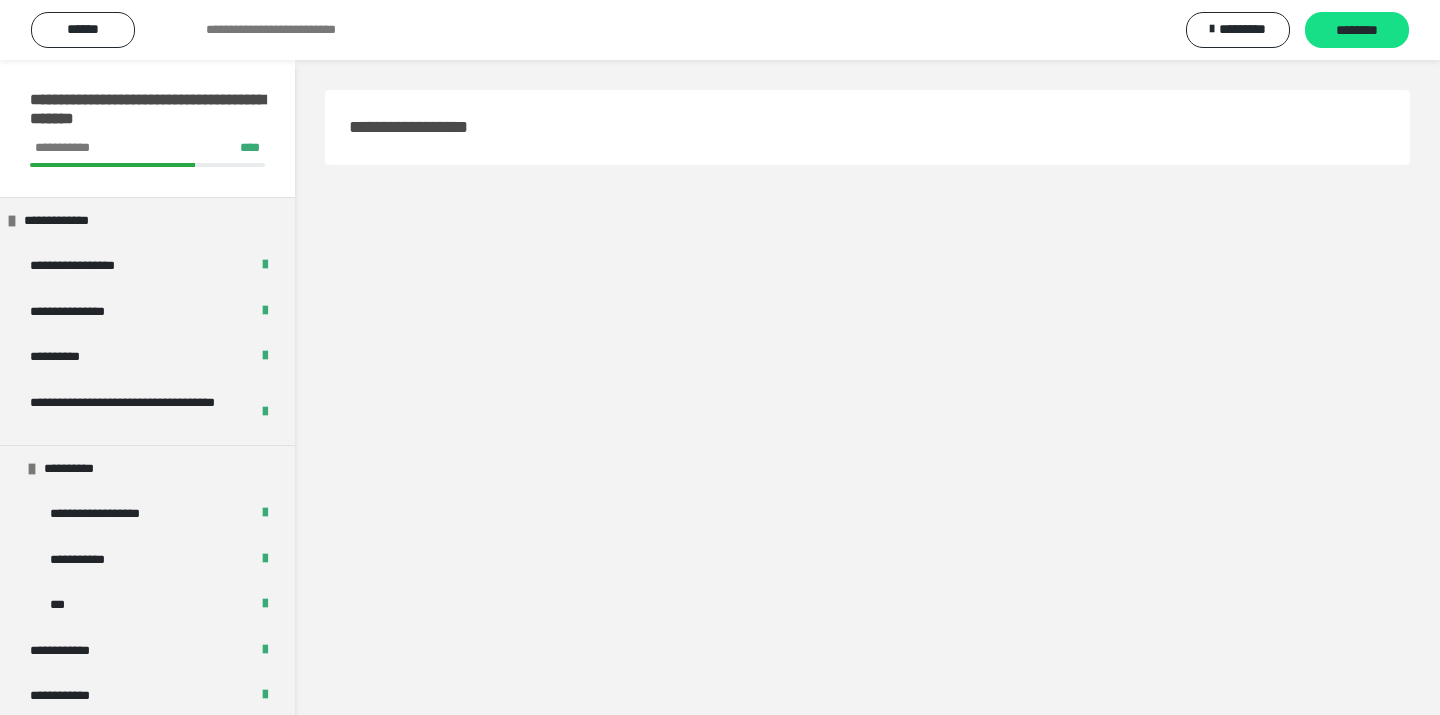 scroll, scrollTop: 60, scrollLeft: 0, axis: vertical 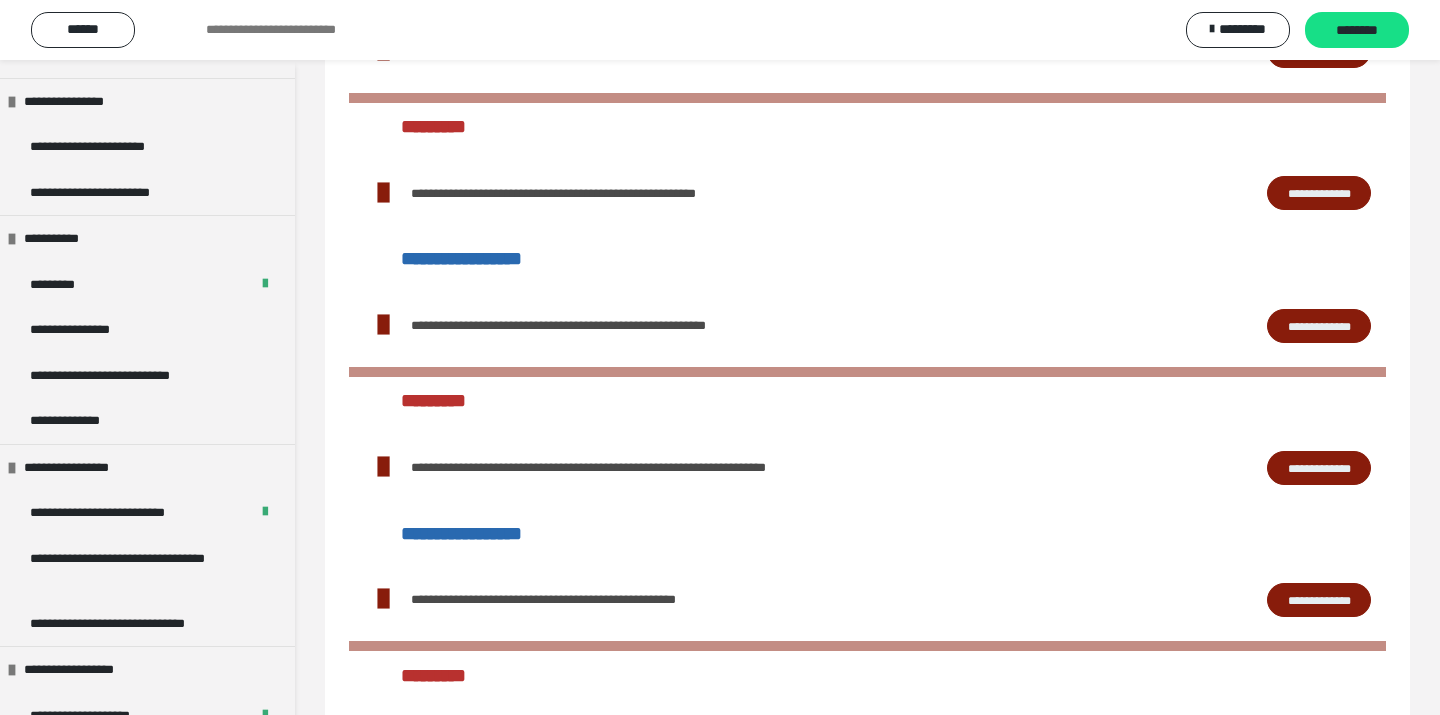 click on "**********" at bounding box center (1319, 468) 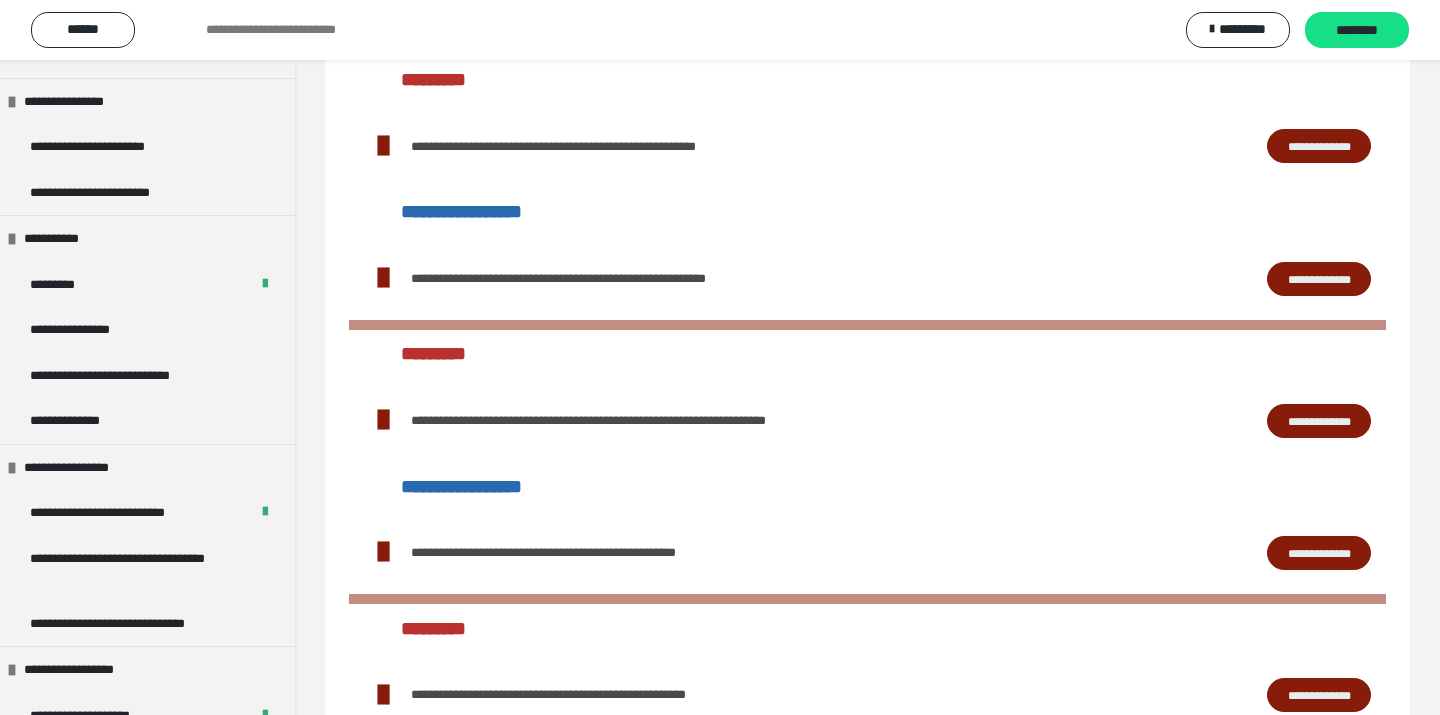 scroll, scrollTop: 1490, scrollLeft: 0, axis: vertical 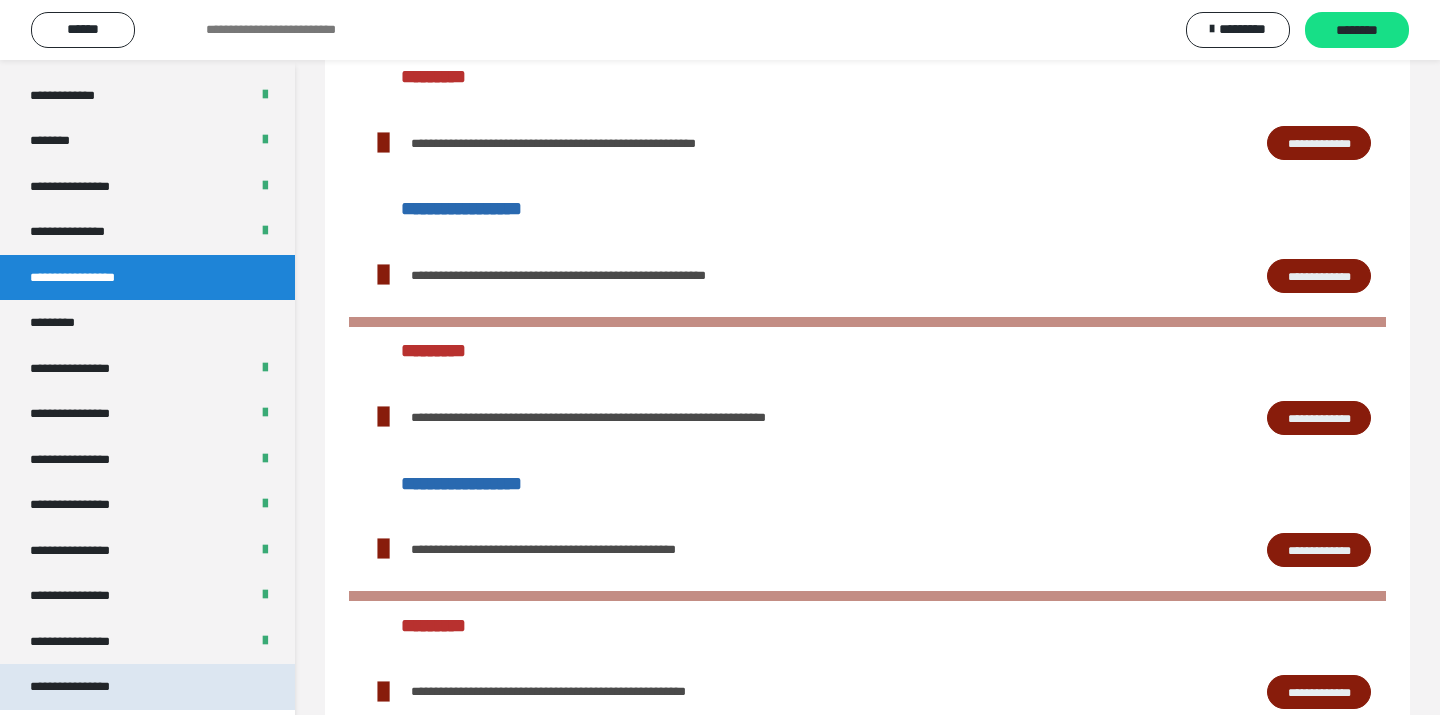 click on "**********" at bounding box center [87, 687] 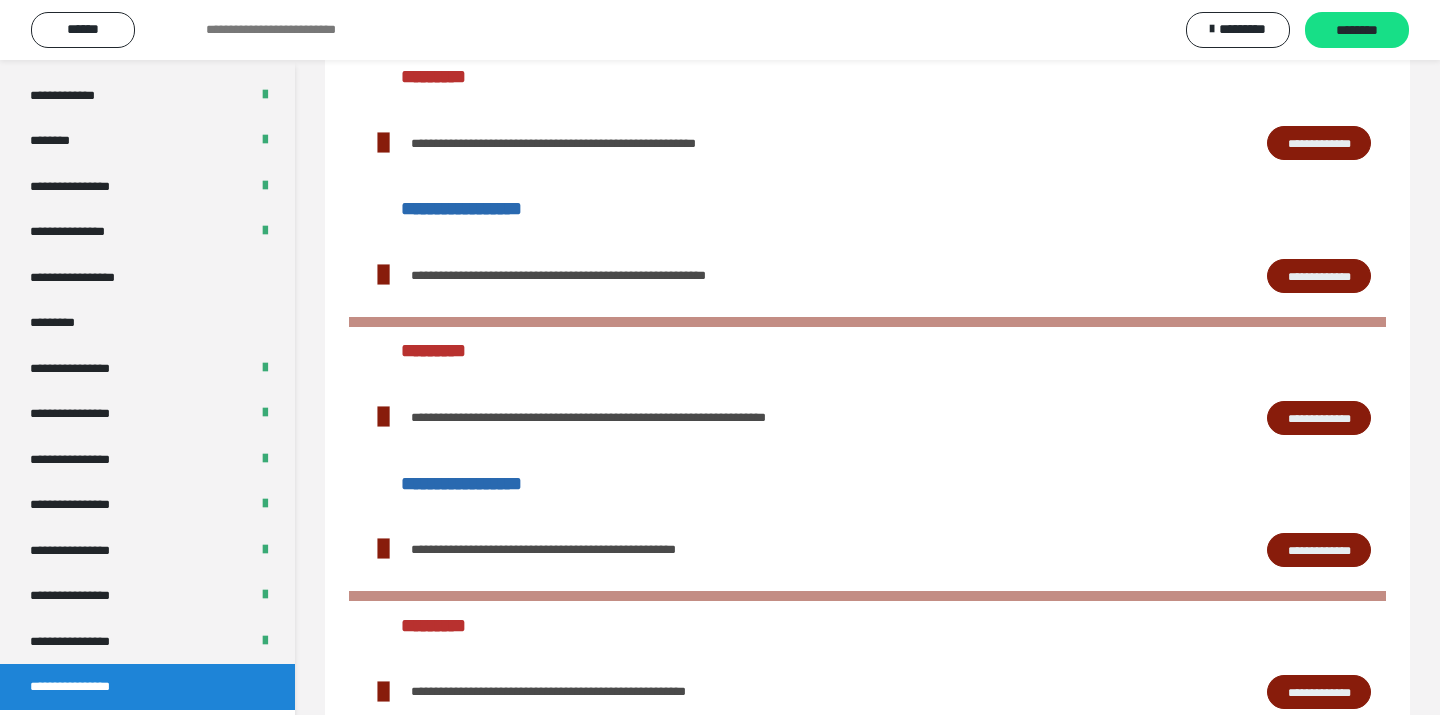 scroll, scrollTop: 60, scrollLeft: 0, axis: vertical 